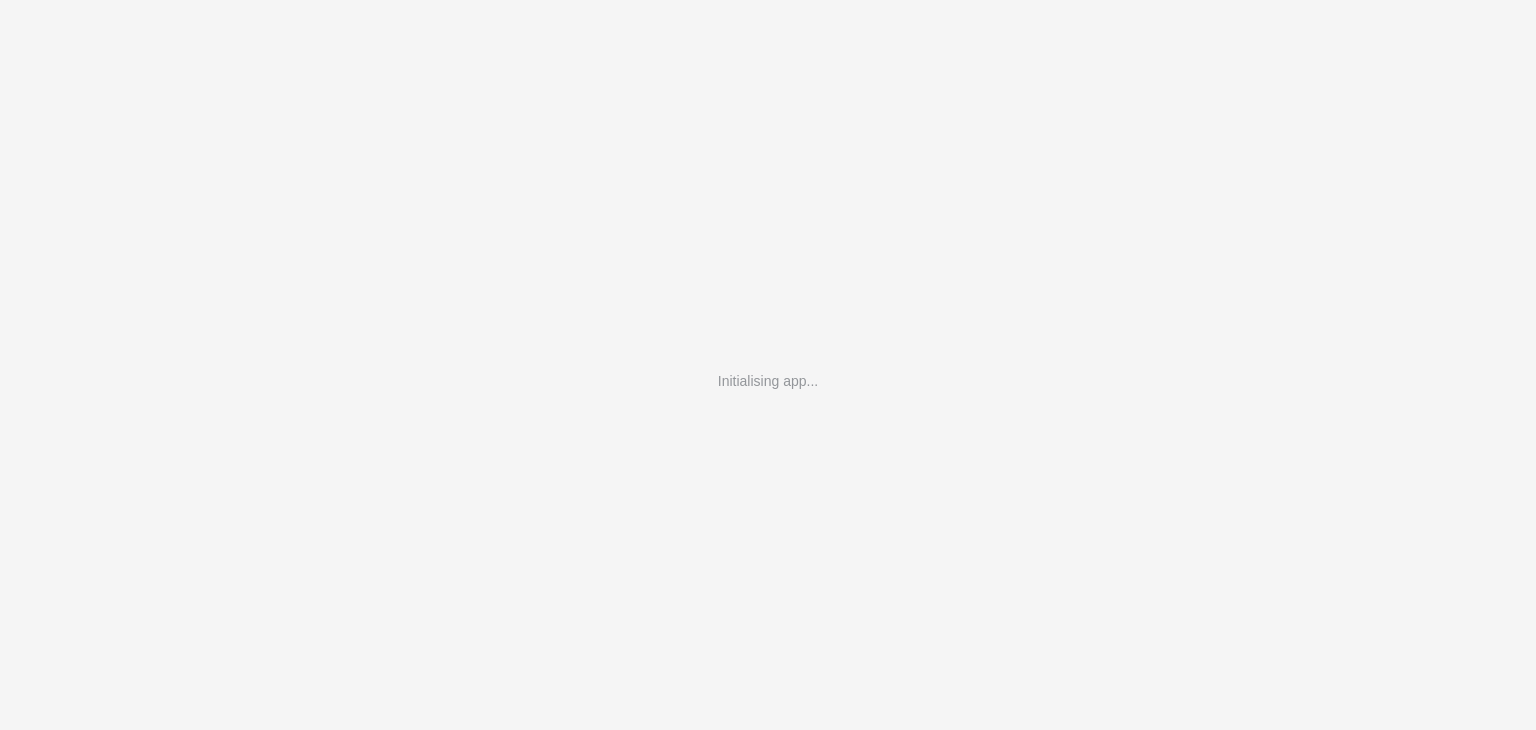 scroll, scrollTop: 0, scrollLeft: 0, axis: both 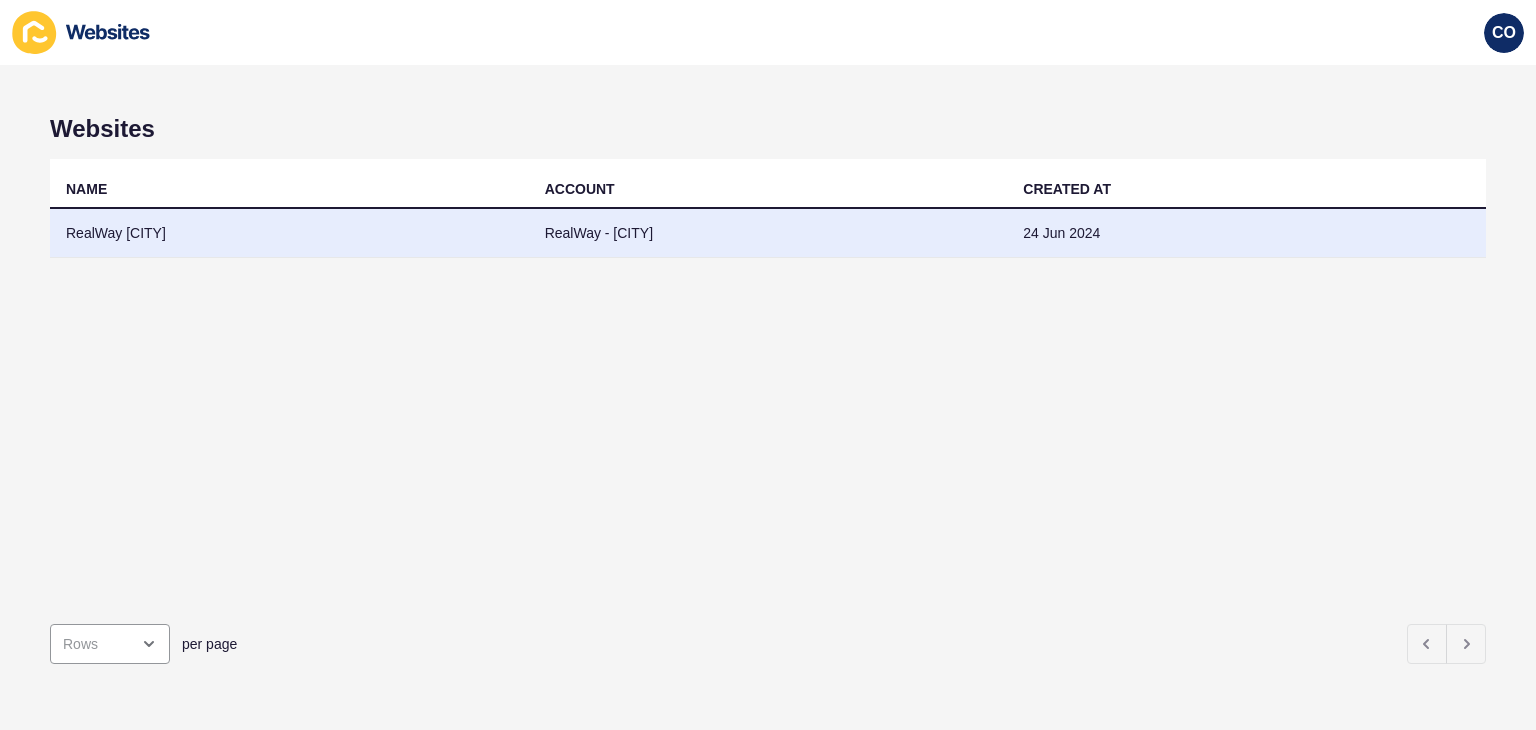 click on "RealWay Ipswich" at bounding box center [289, 233] 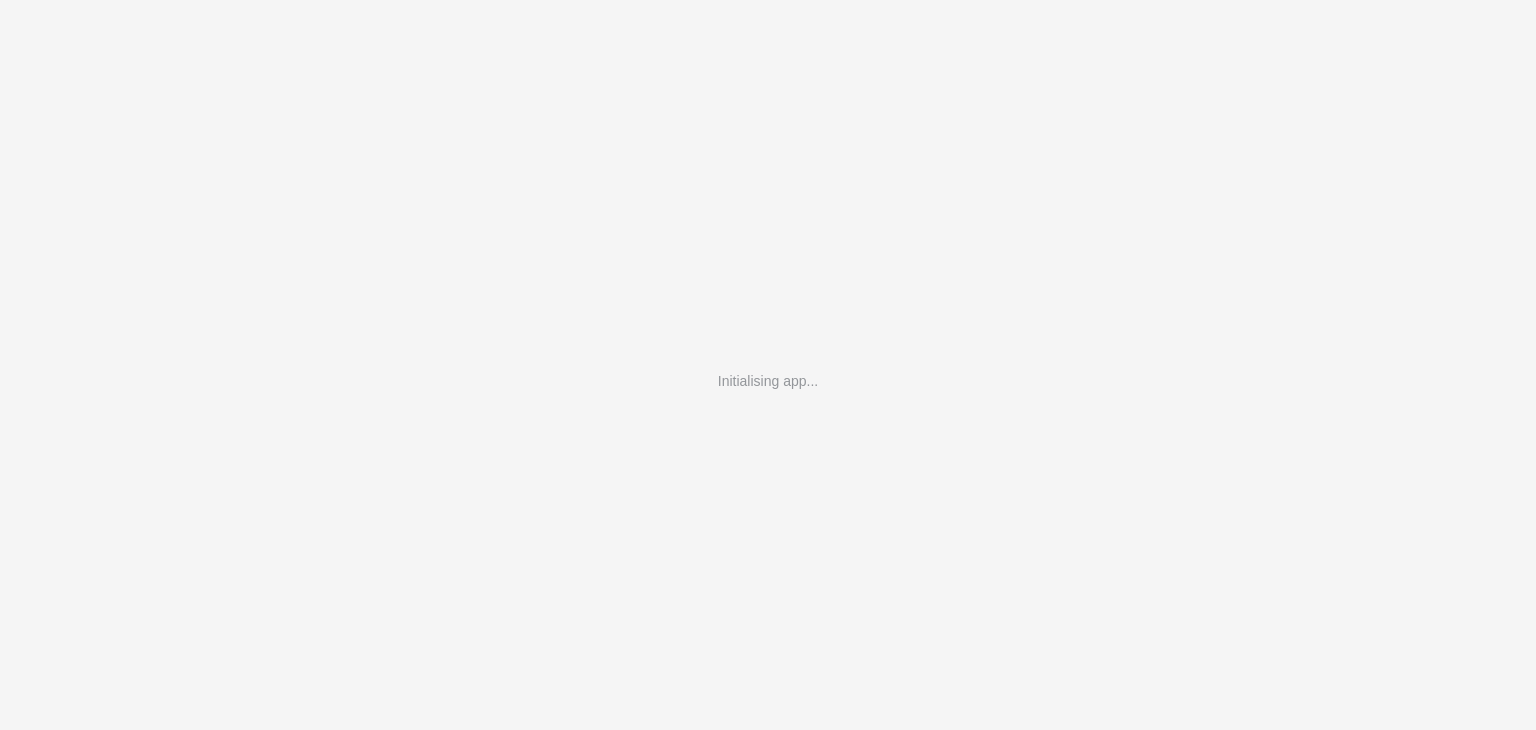 scroll, scrollTop: 0, scrollLeft: 0, axis: both 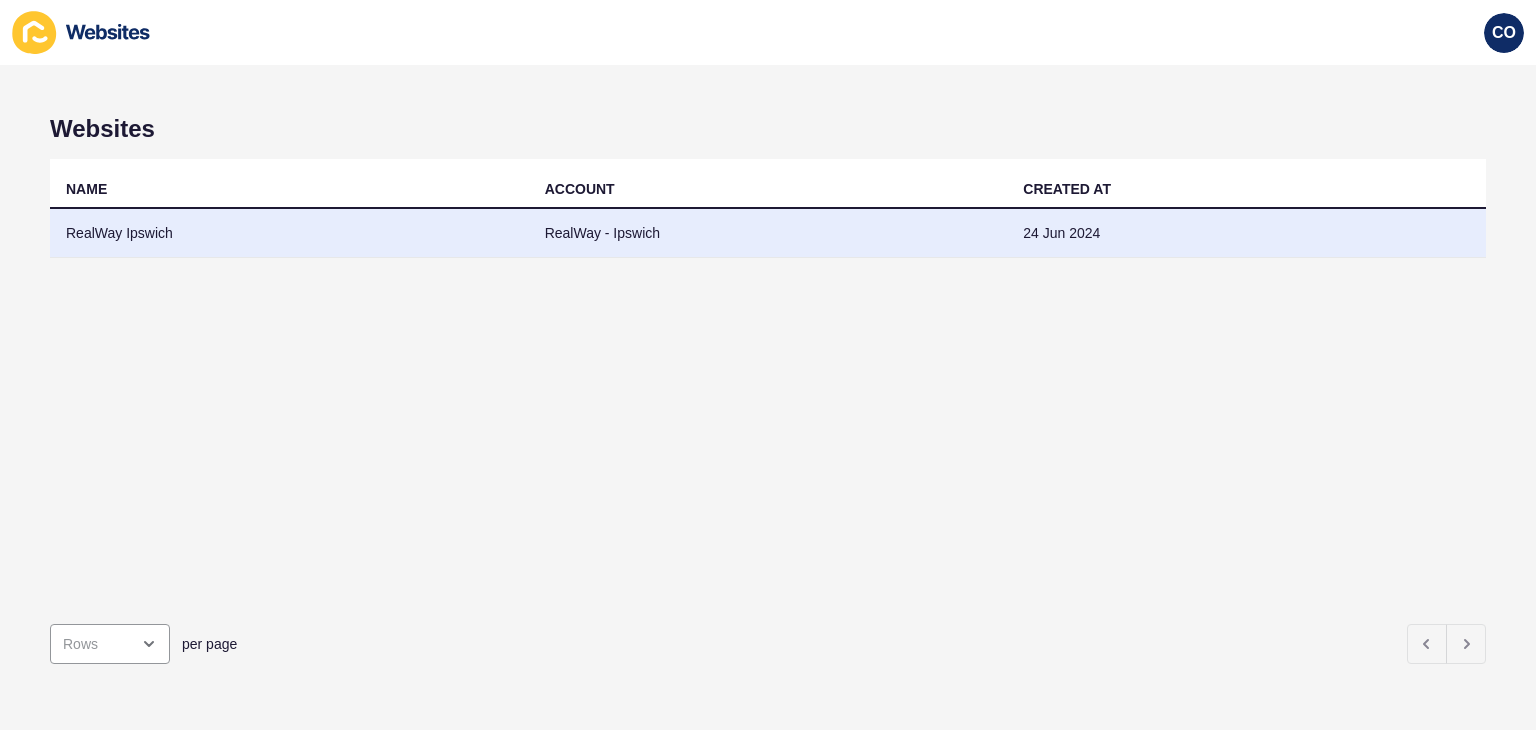 click on "RealWay Ipswich" at bounding box center (289, 233) 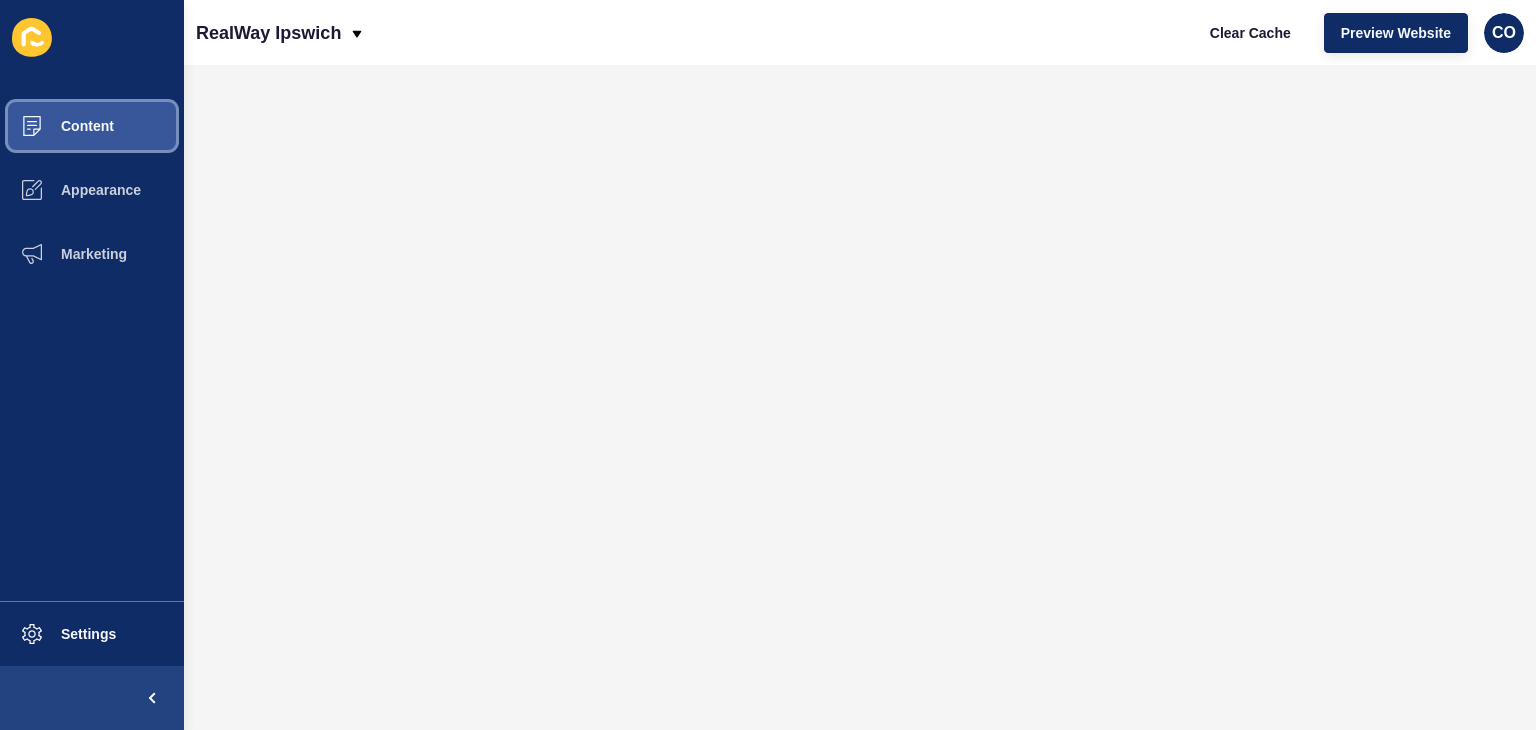 click on "Content" at bounding box center [92, 126] 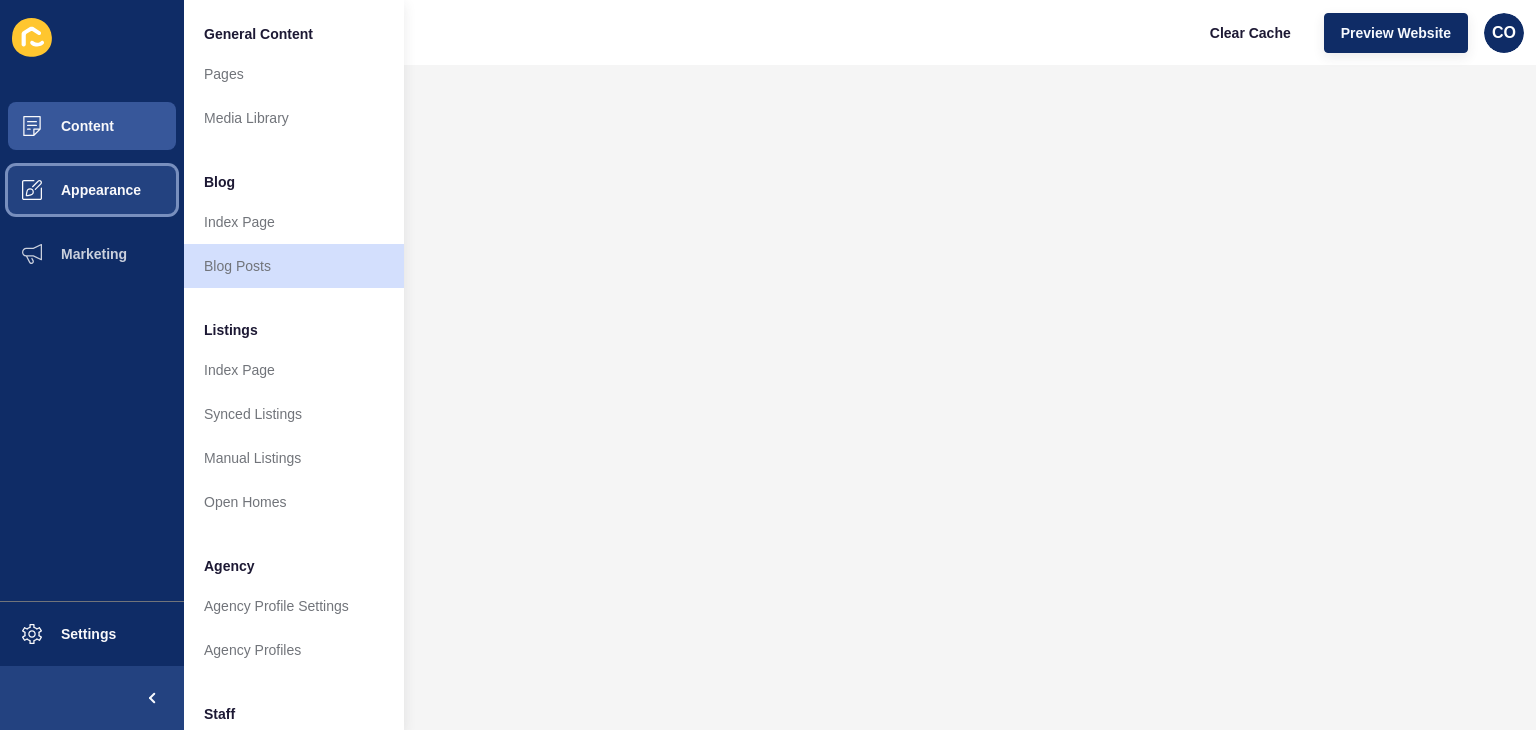 click on "Appearance" at bounding box center (92, 190) 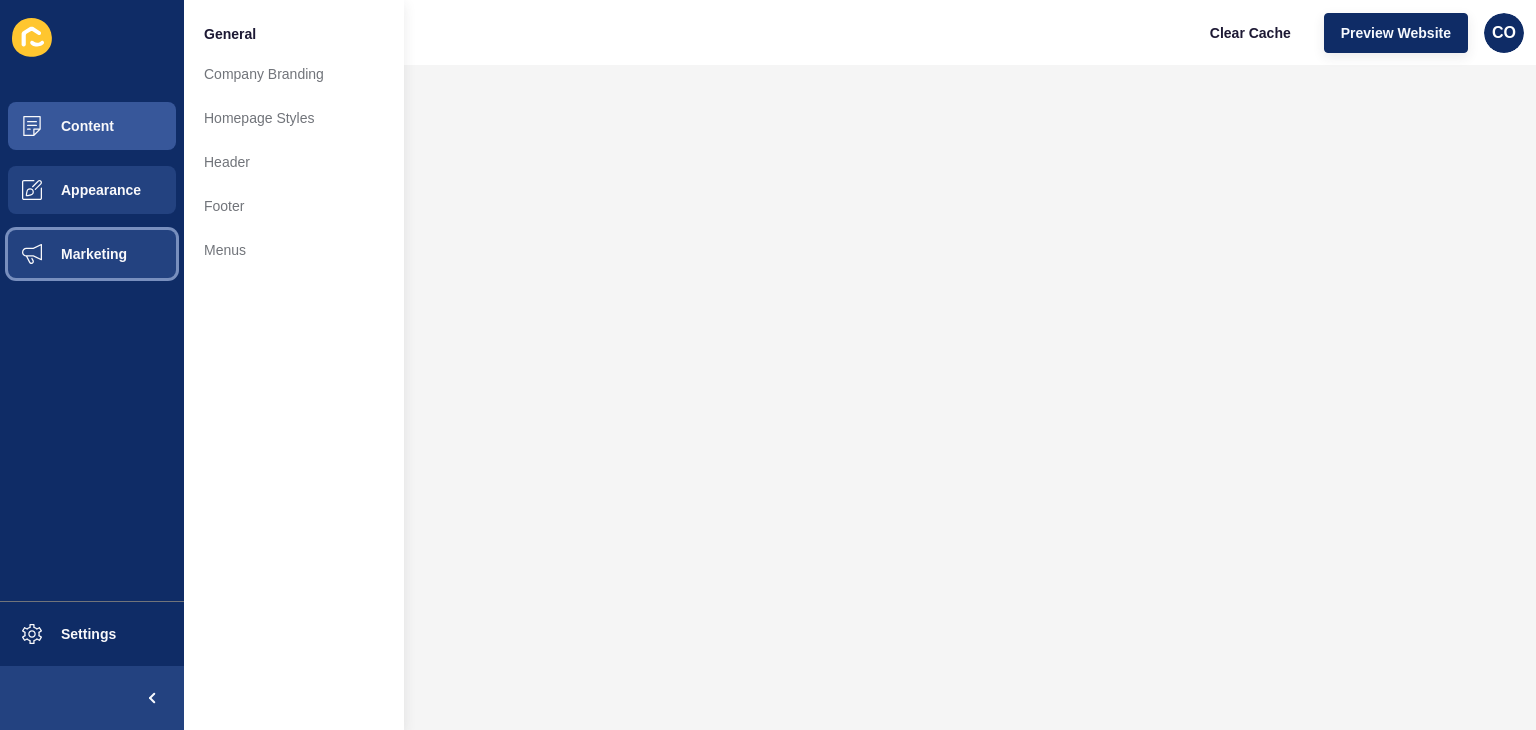 click on "Marketing" at bounding box center [92, 254] 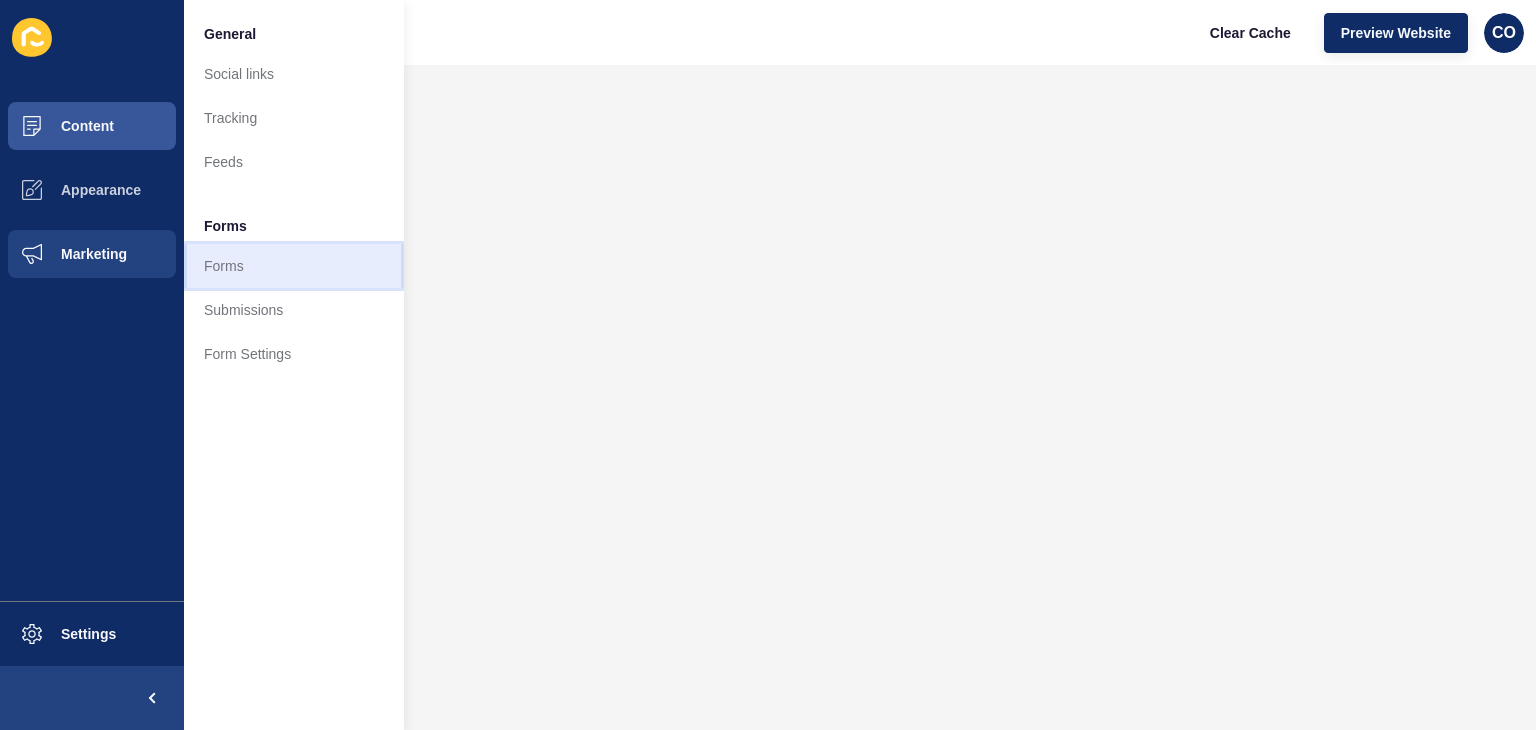 click on "Forms" at bounding box center [294, 266] 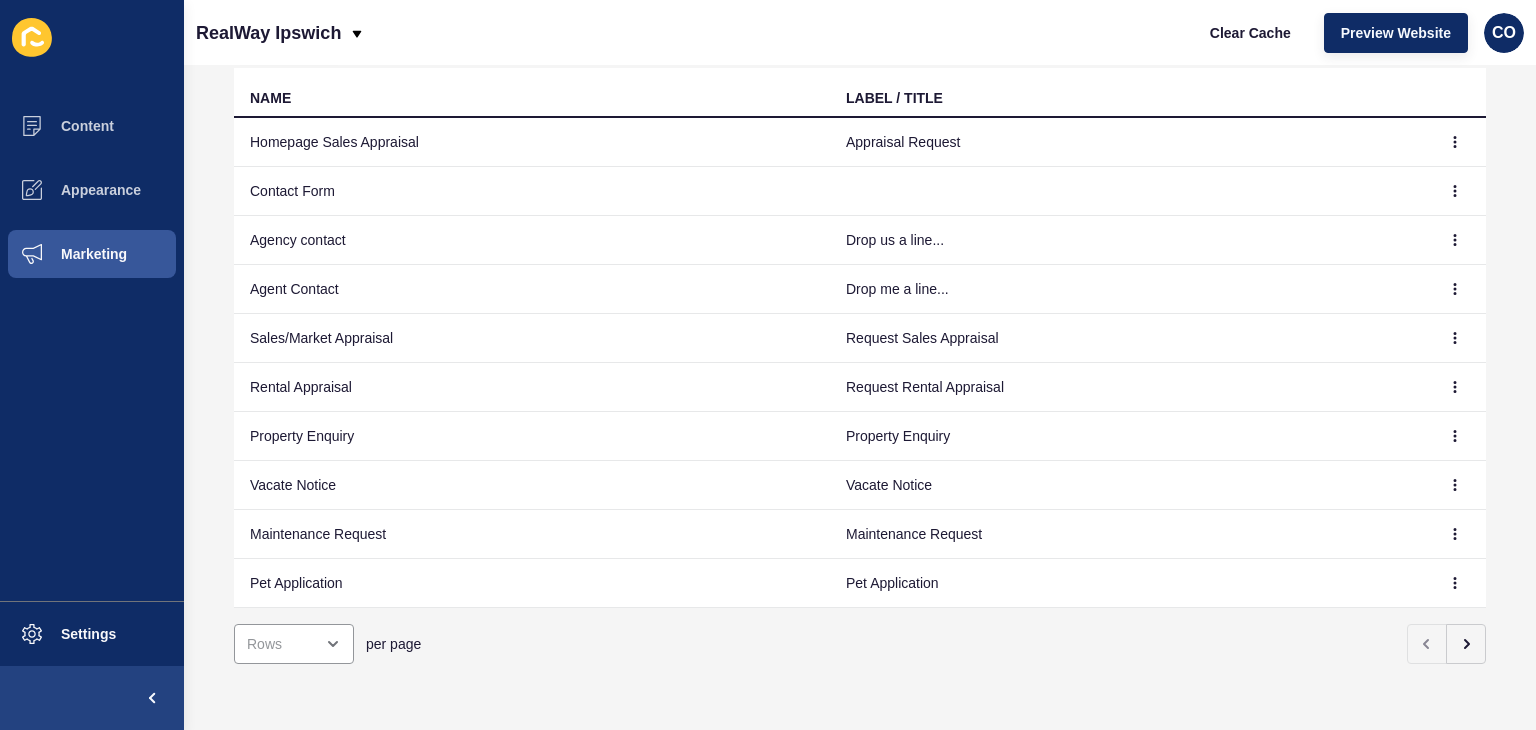 scroll, scrollTop: 204, scrollLeft: 0, axis: vertical 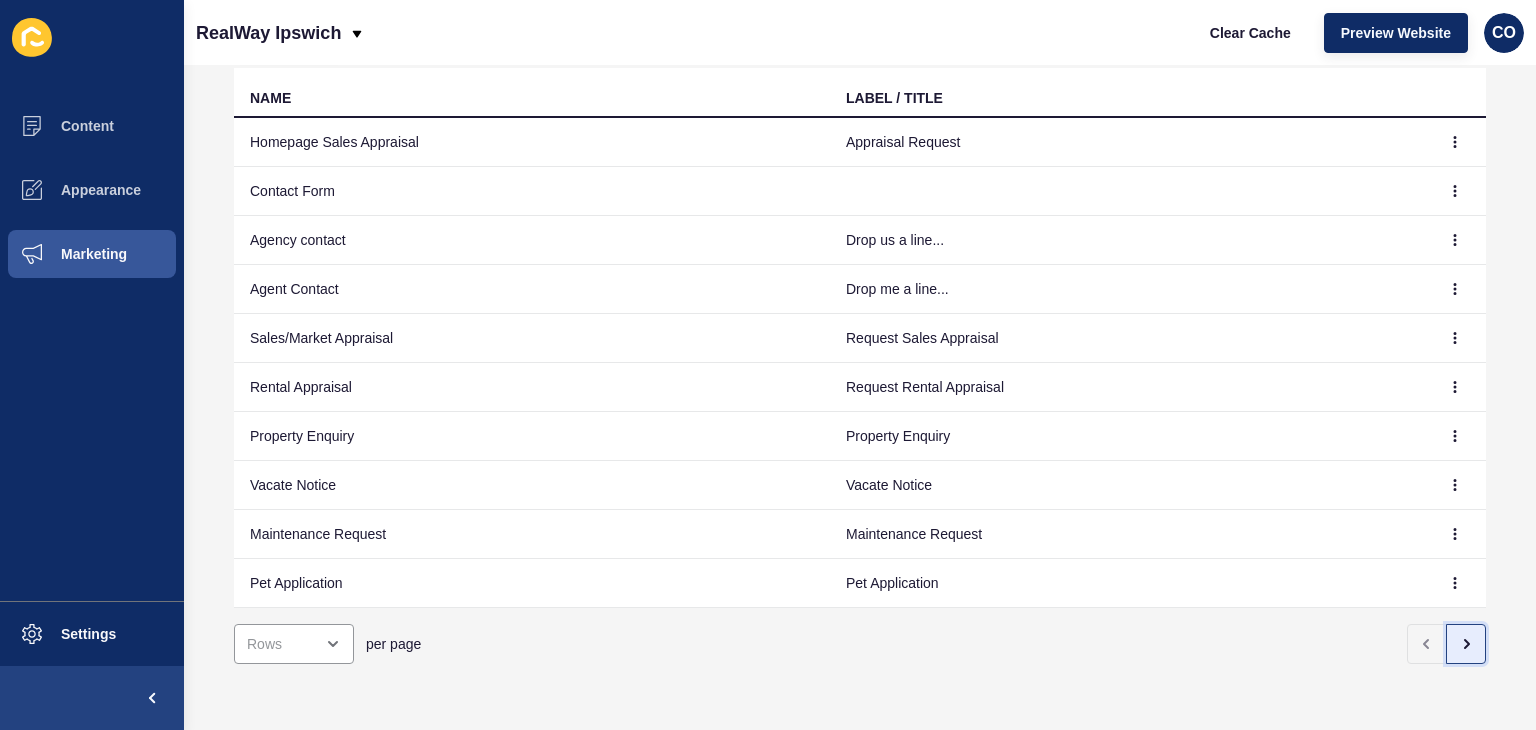 click at bounding box center (1466, 644) 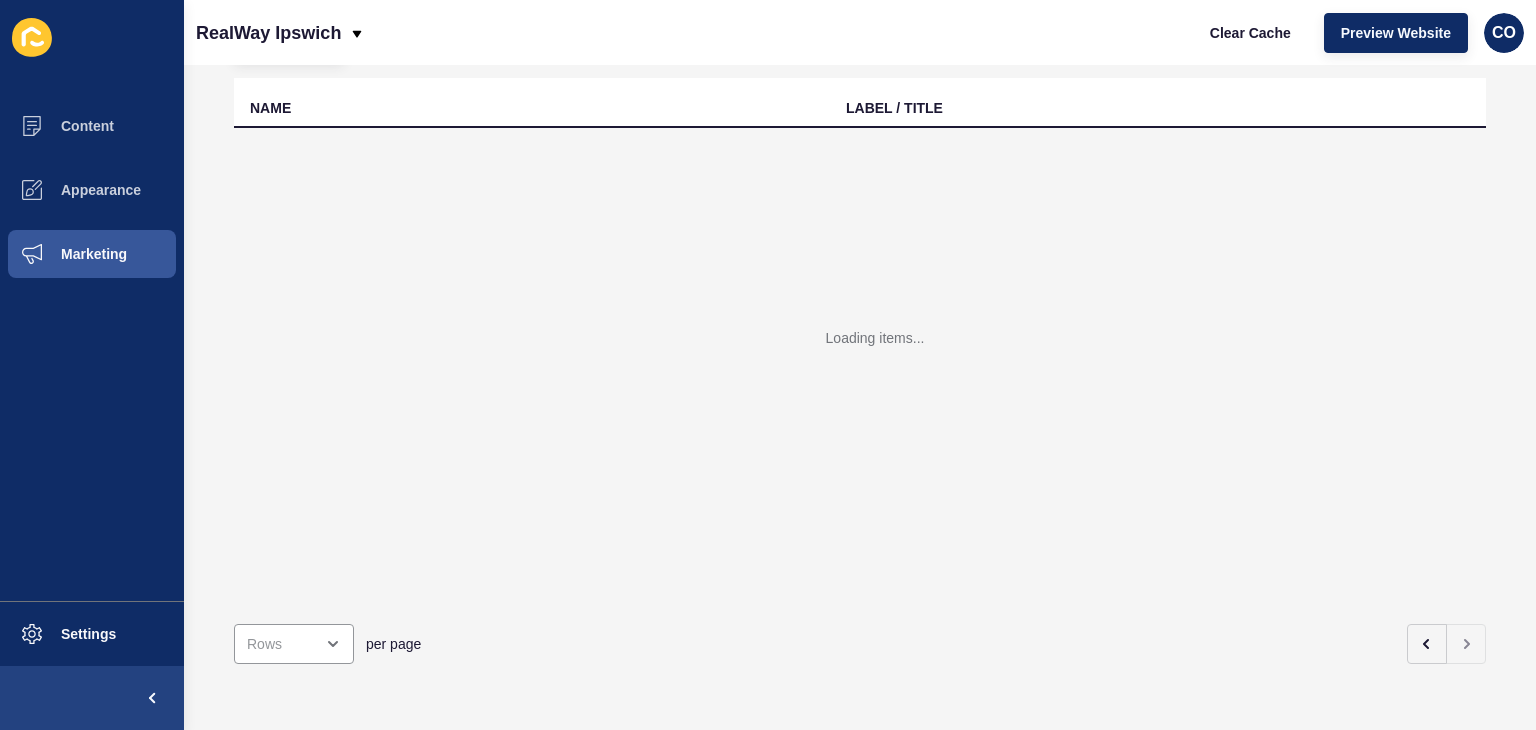 scroll, scrollTop: 8, scrollLeft: 0, axis: vertical 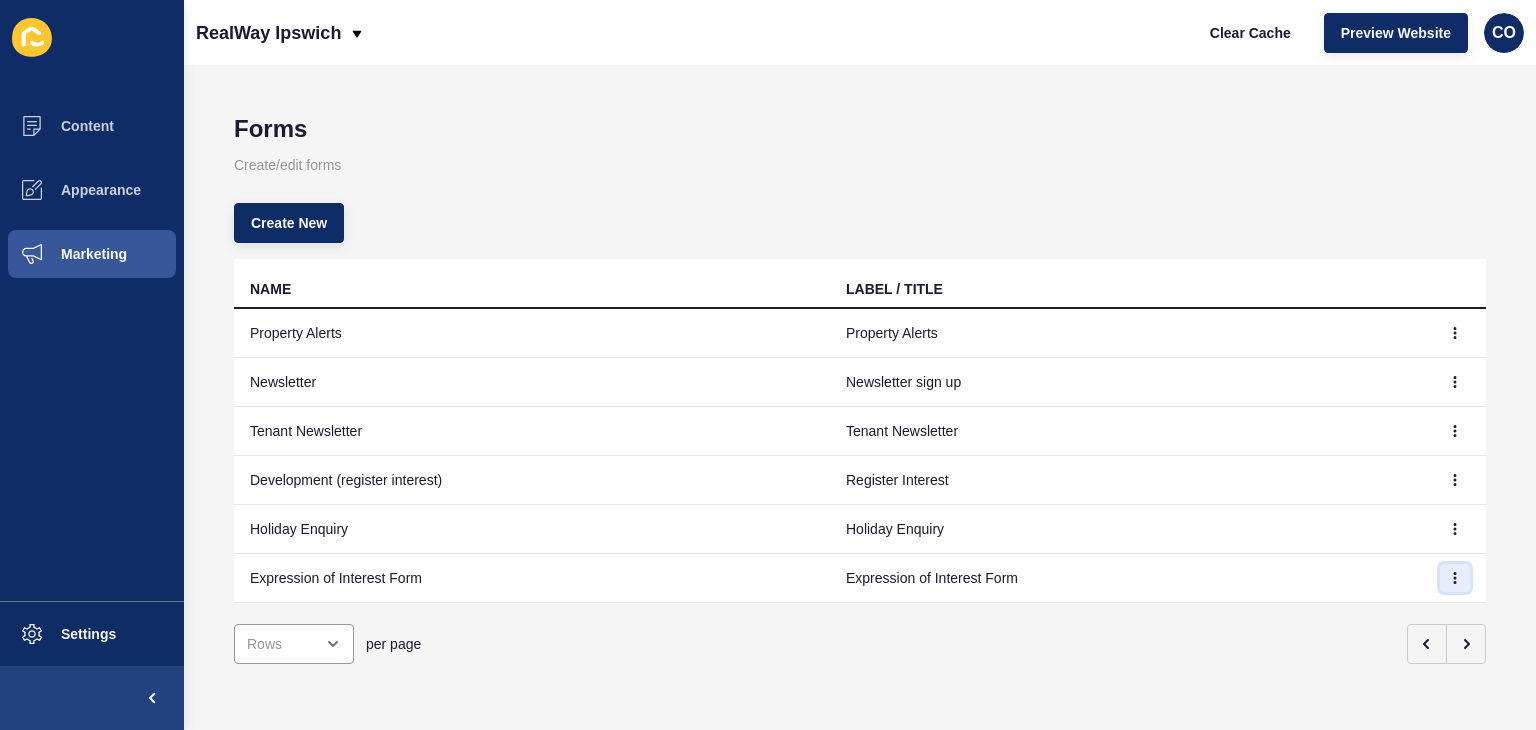 click at bounding box center [1455, 333] 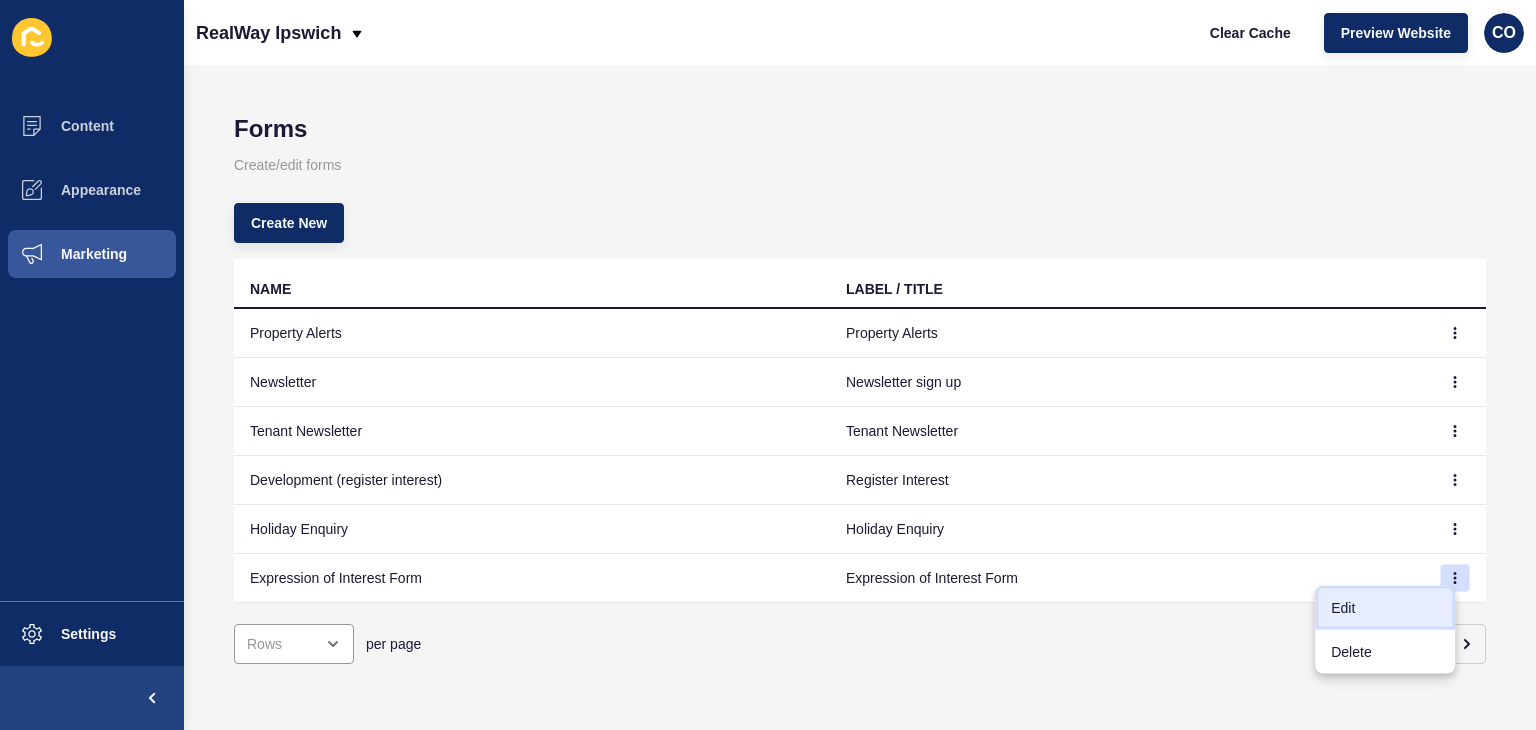 click on "Edit" at bounding box center (1385, 608) 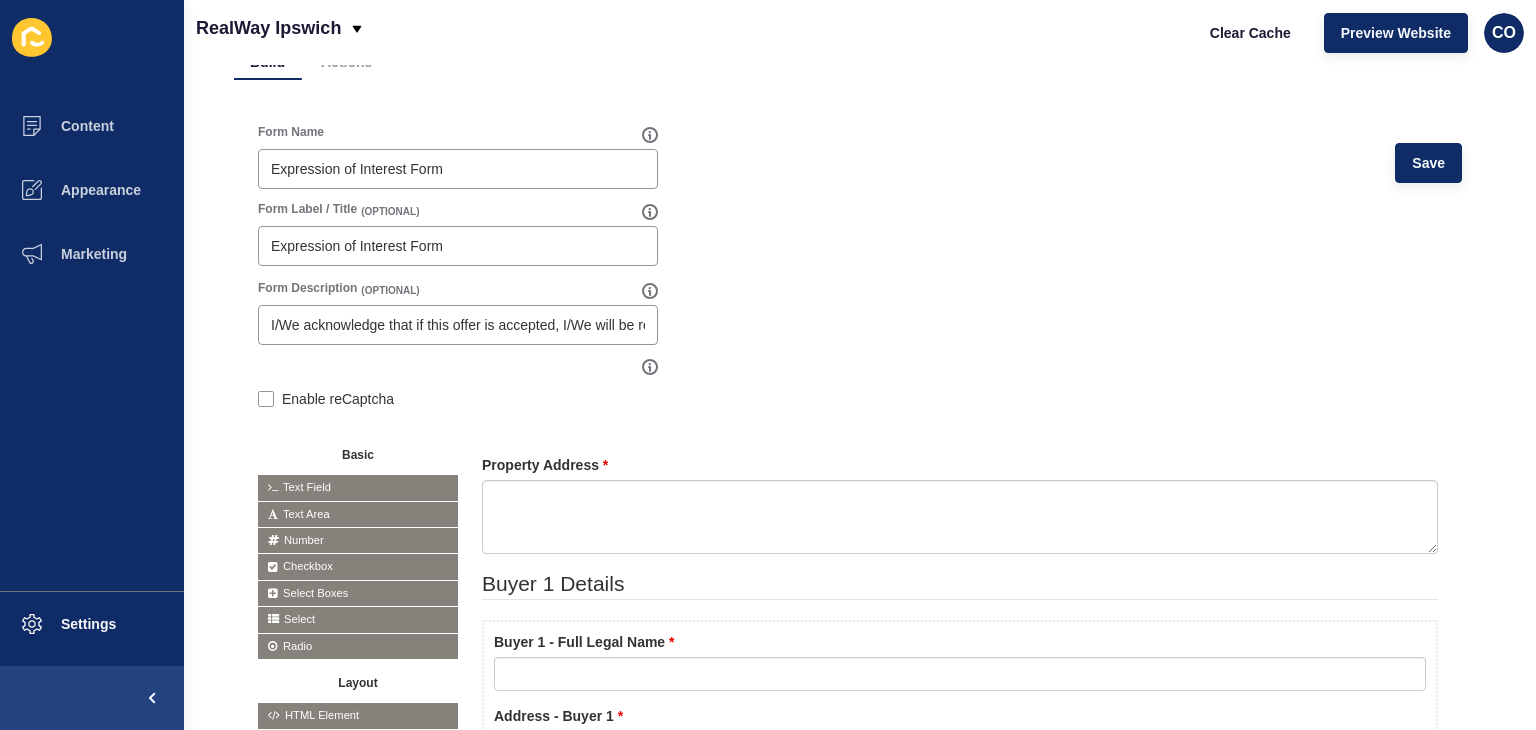 scroll, scrollTop: 100, scrollLeft: 0, axis: vertical 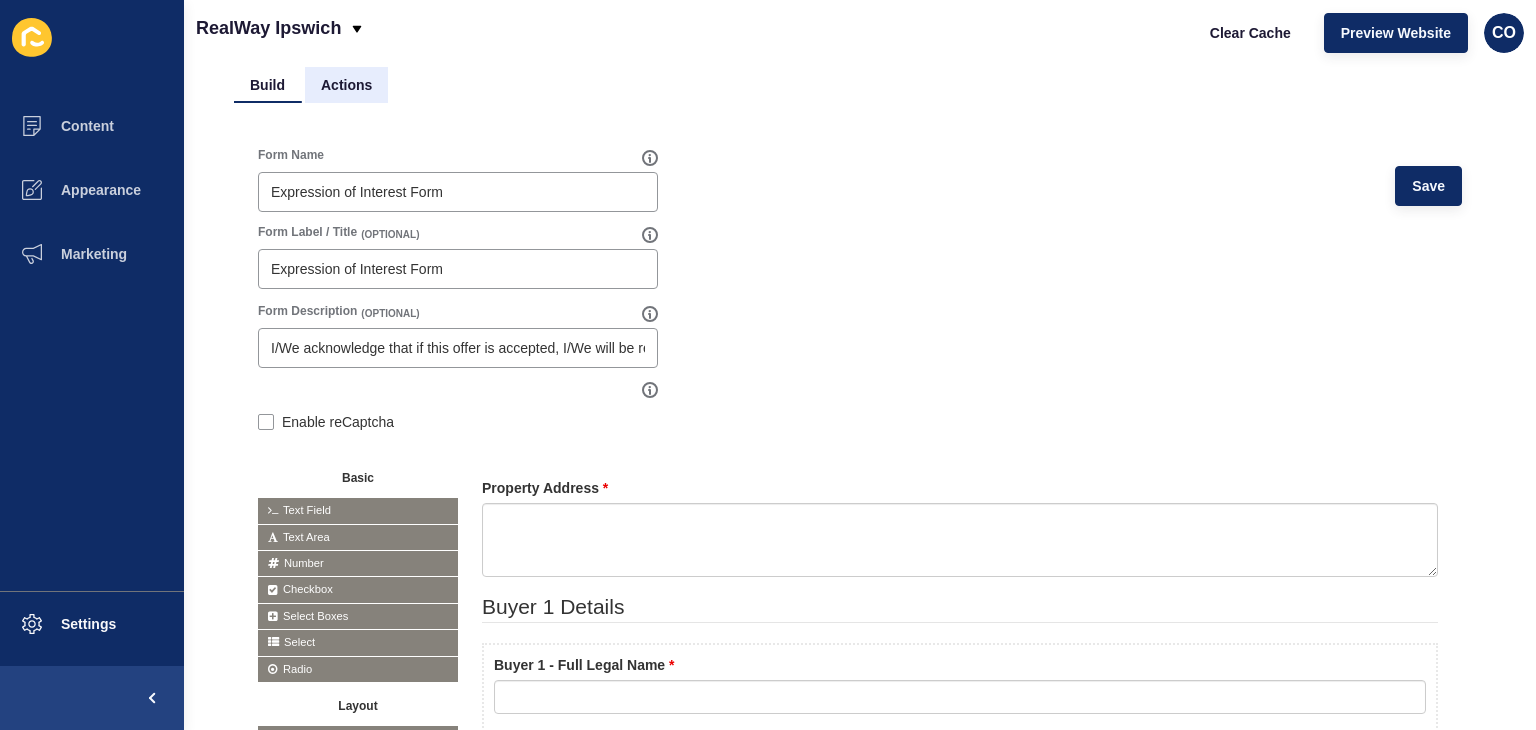 click on "Actions" at bounding box center [346, 85] 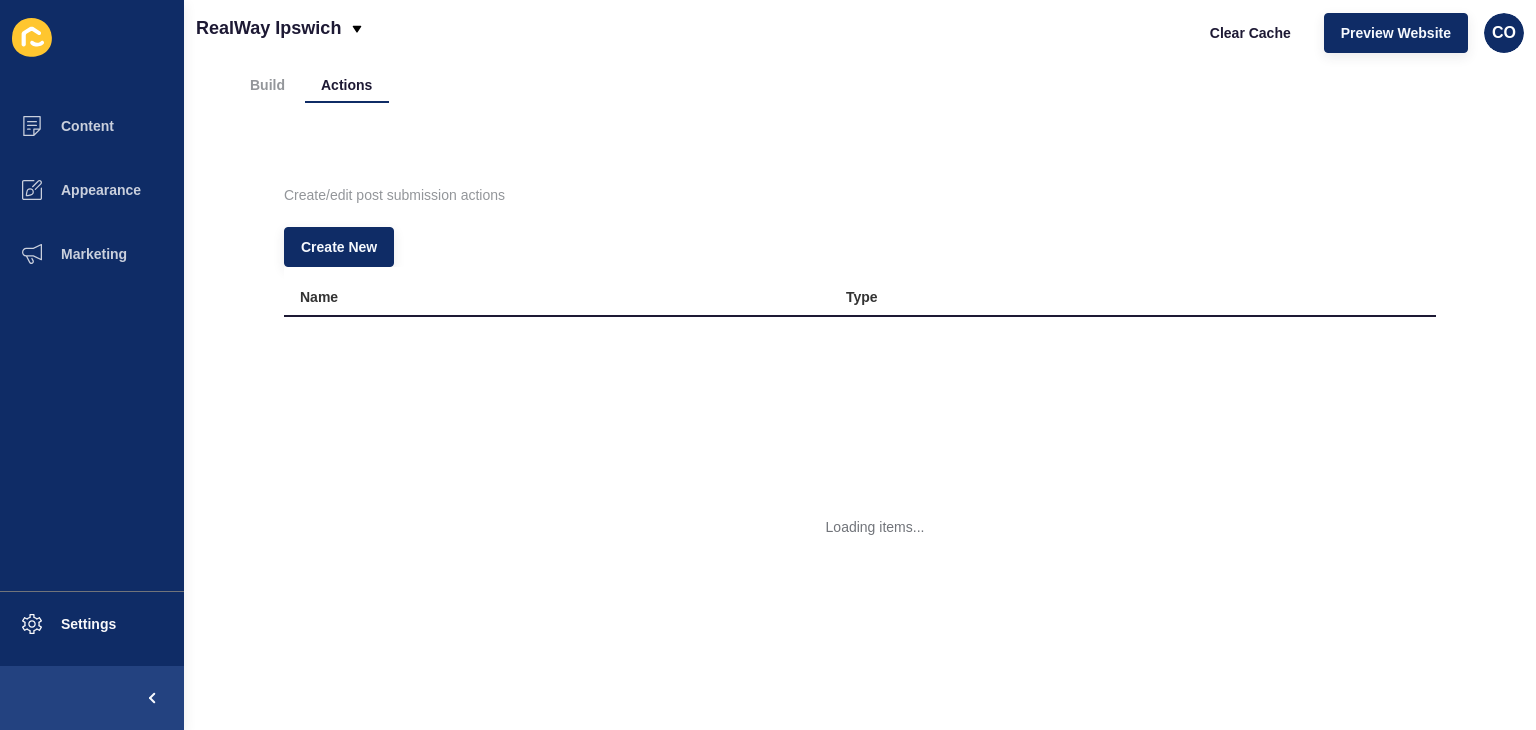 scroll, scrollTop: 0, scrollLeft: 0, axis: both 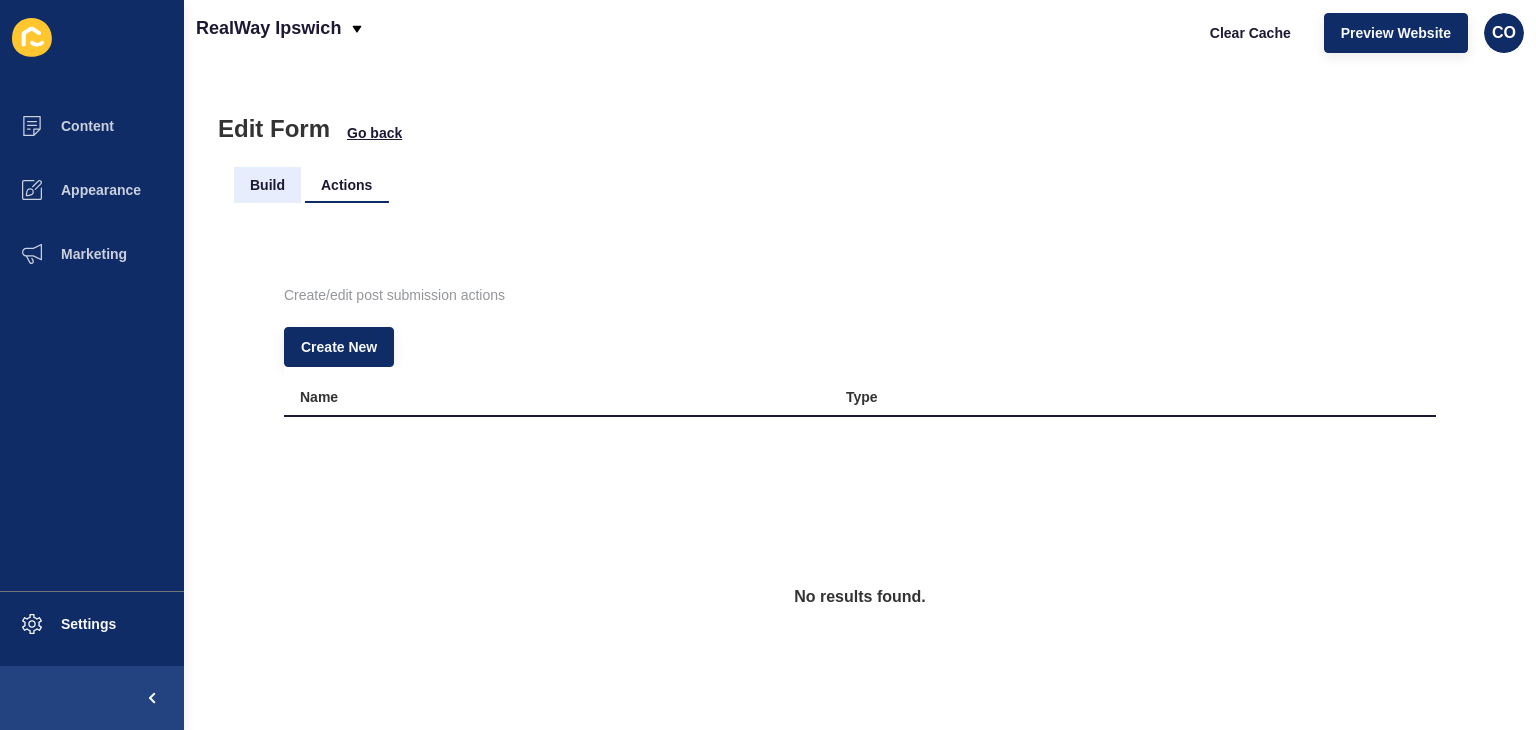 click on "Build" at bounding box center (267, 185) 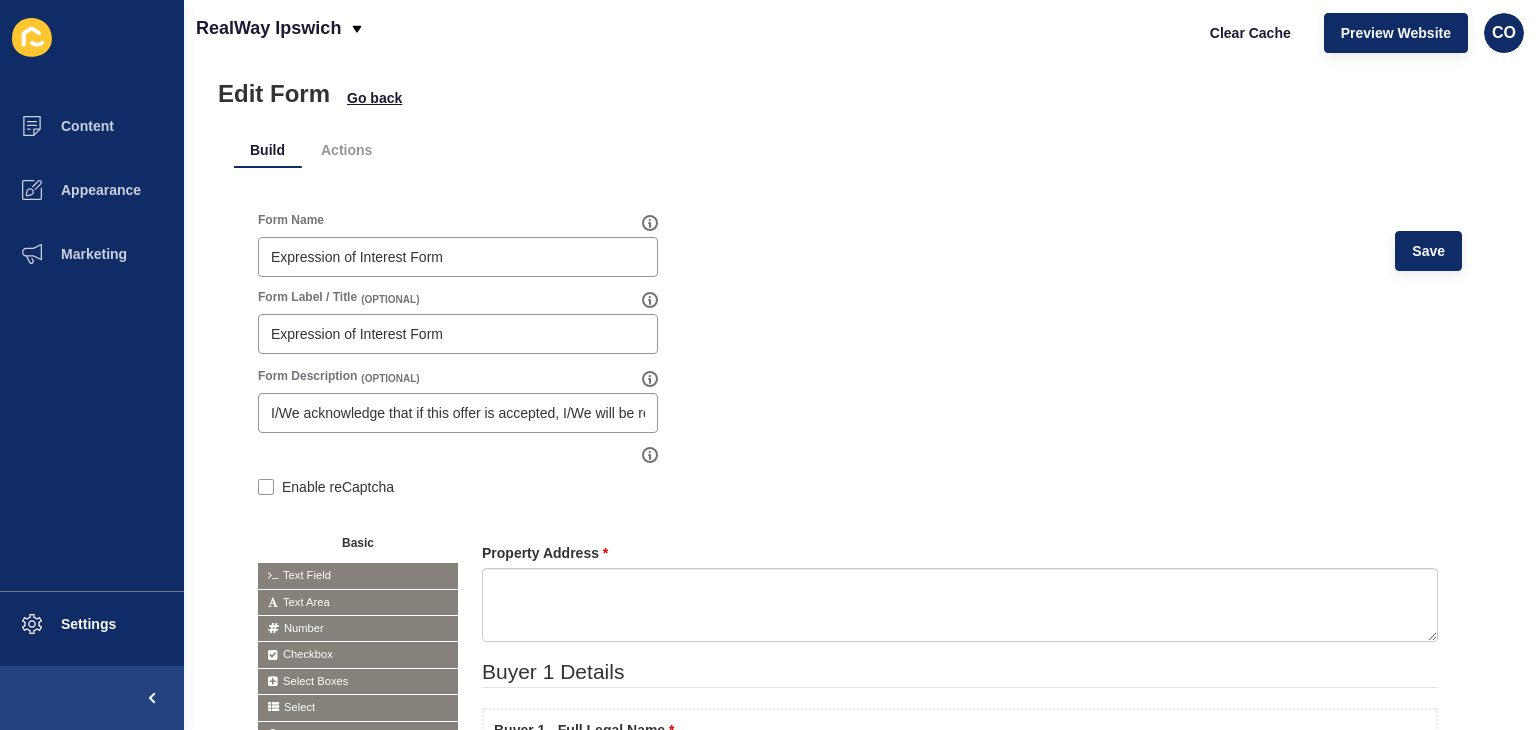 scroll, scrollTop: 0, scrollLeft: 0, axis: both 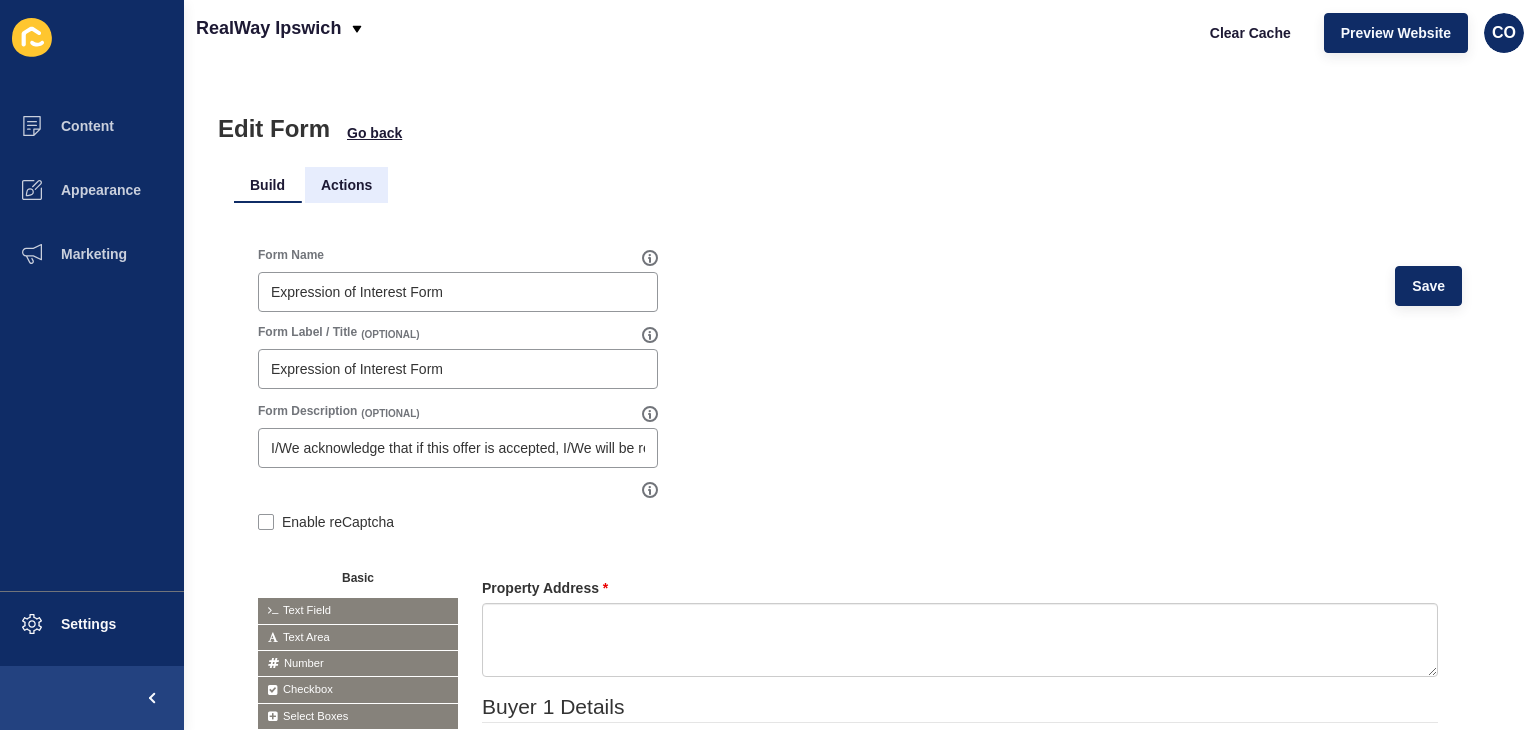 click on "Actions" at bounding box center [346, 185] 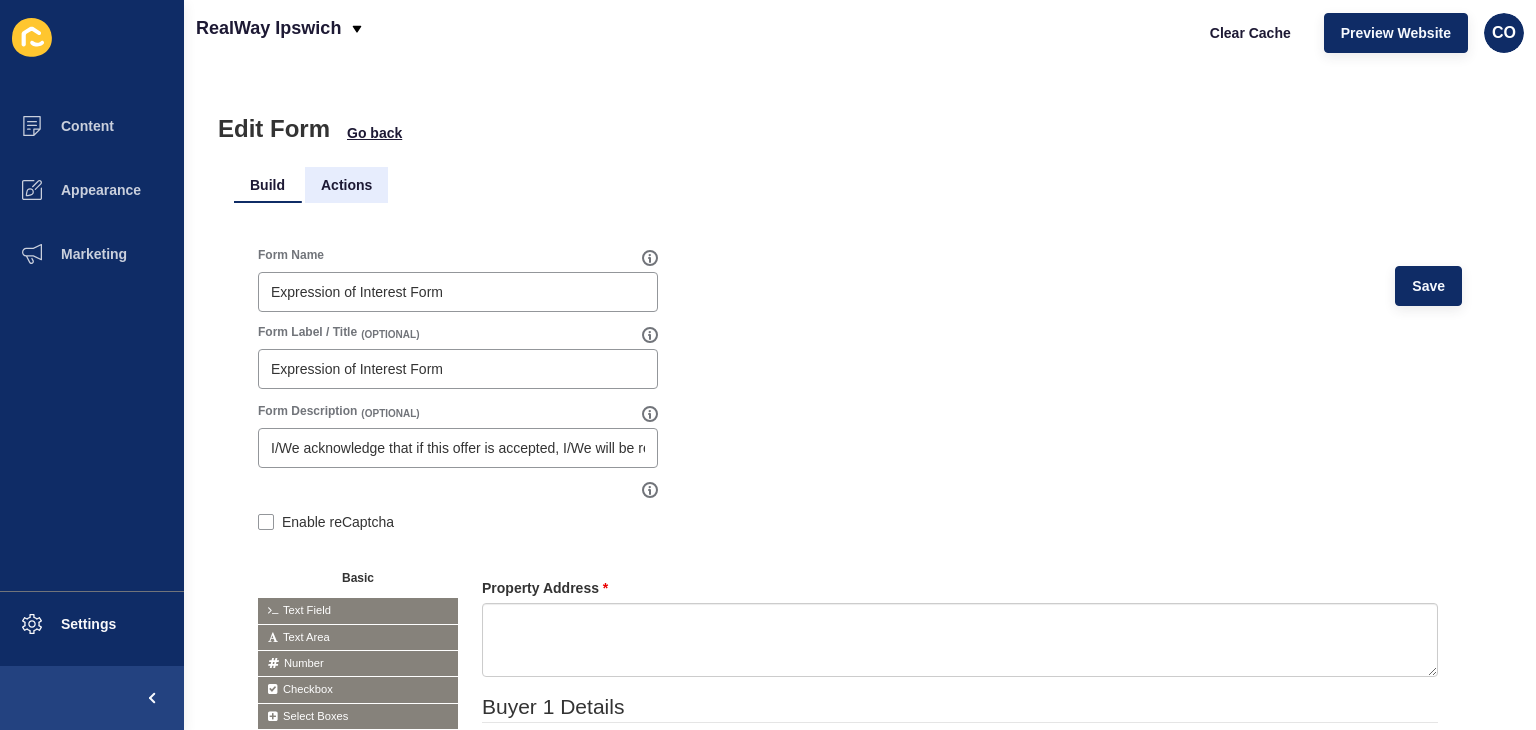 scroll, scrollTop: 0, scrollLeft: 0, axis: both 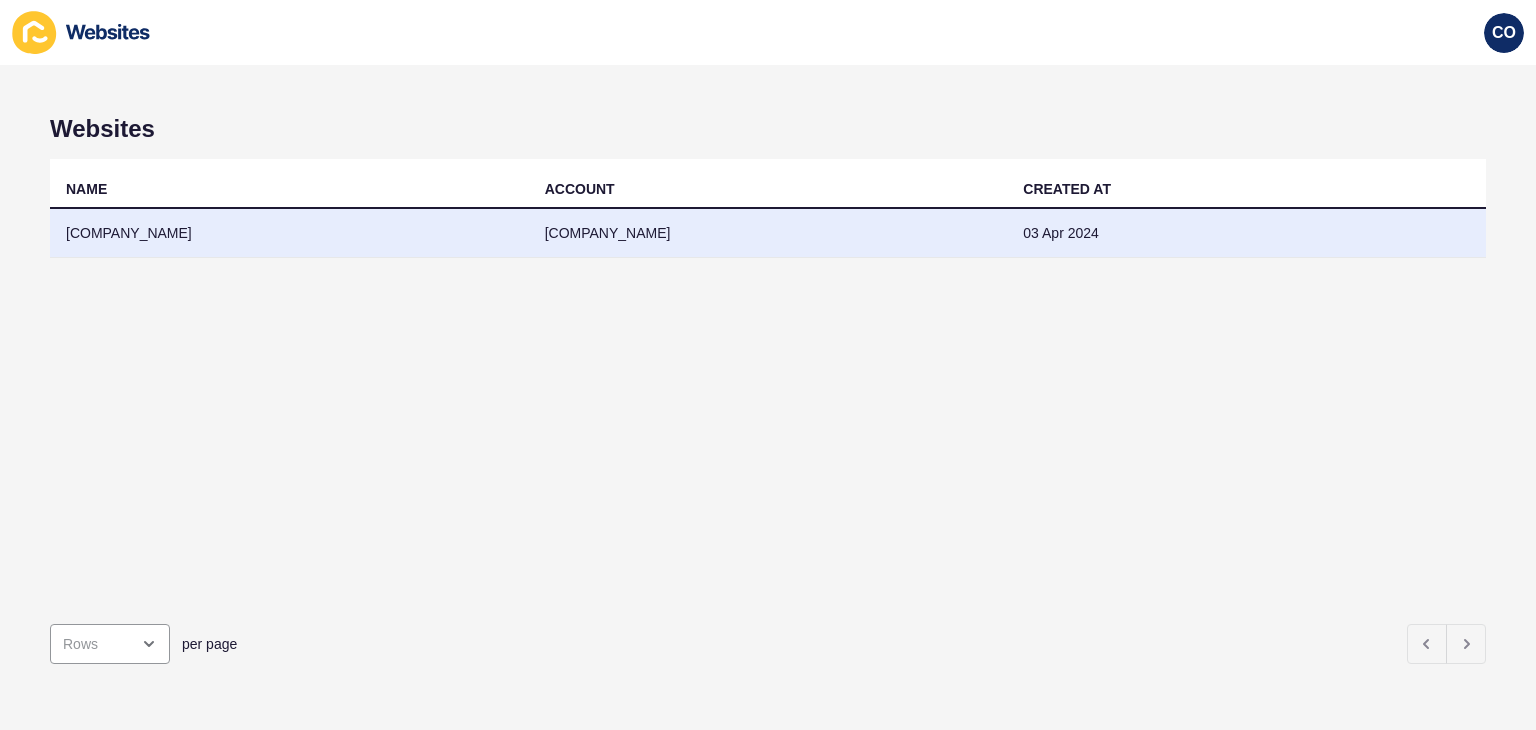 click on "[COMPANY_NAME]" at bounding box center (289, 233) 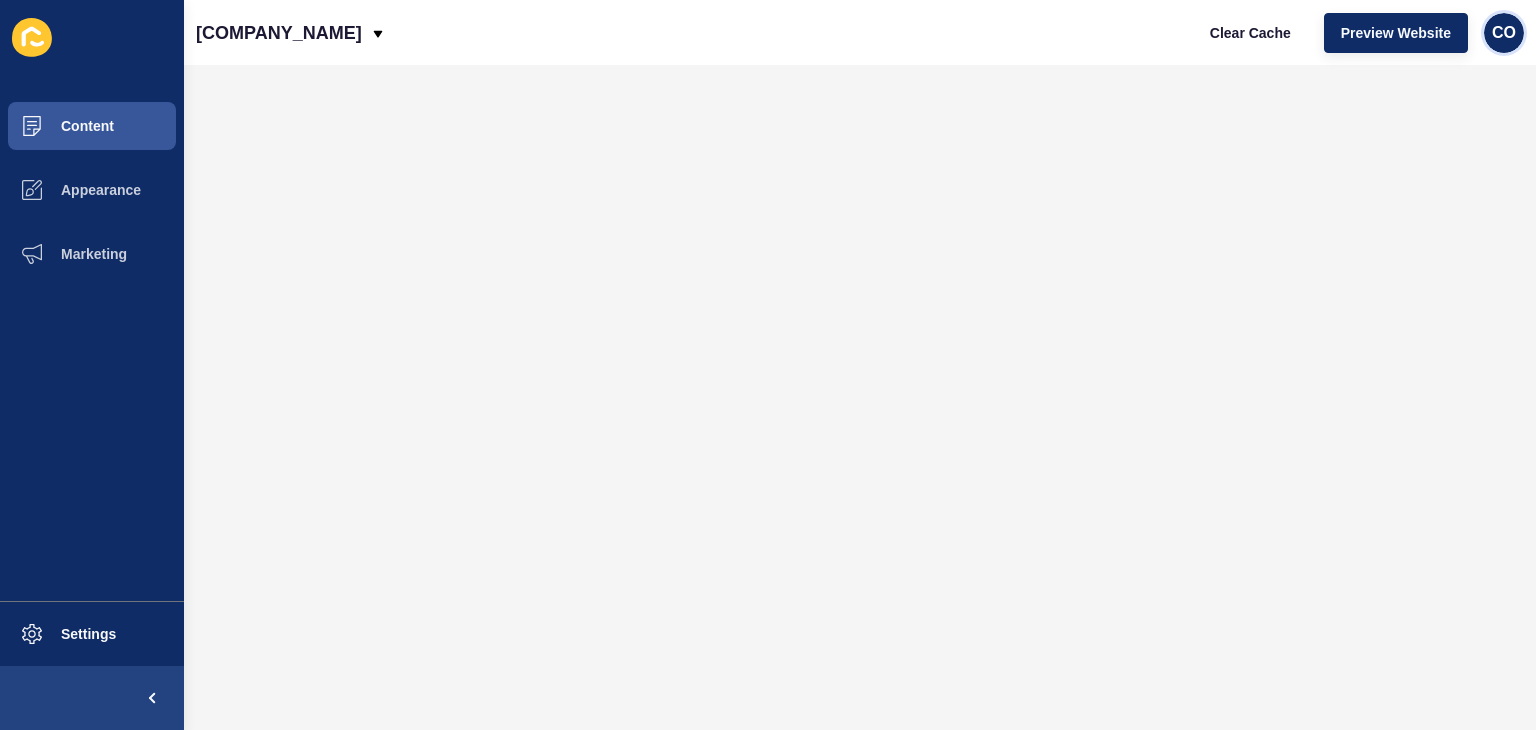 click on "CO" at bounding box center (1504, 33) 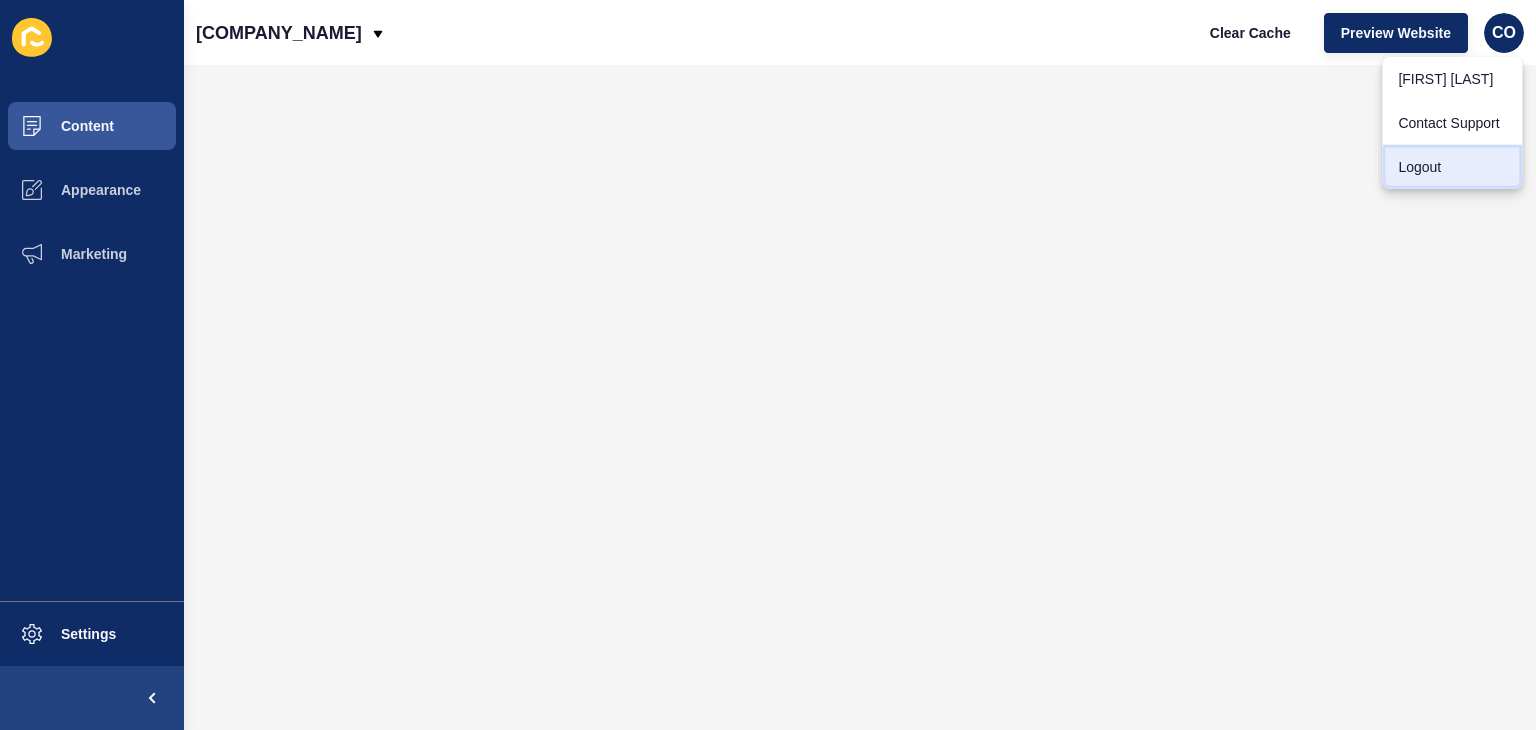 click on "Logout" at bounding box center [1452, 79] 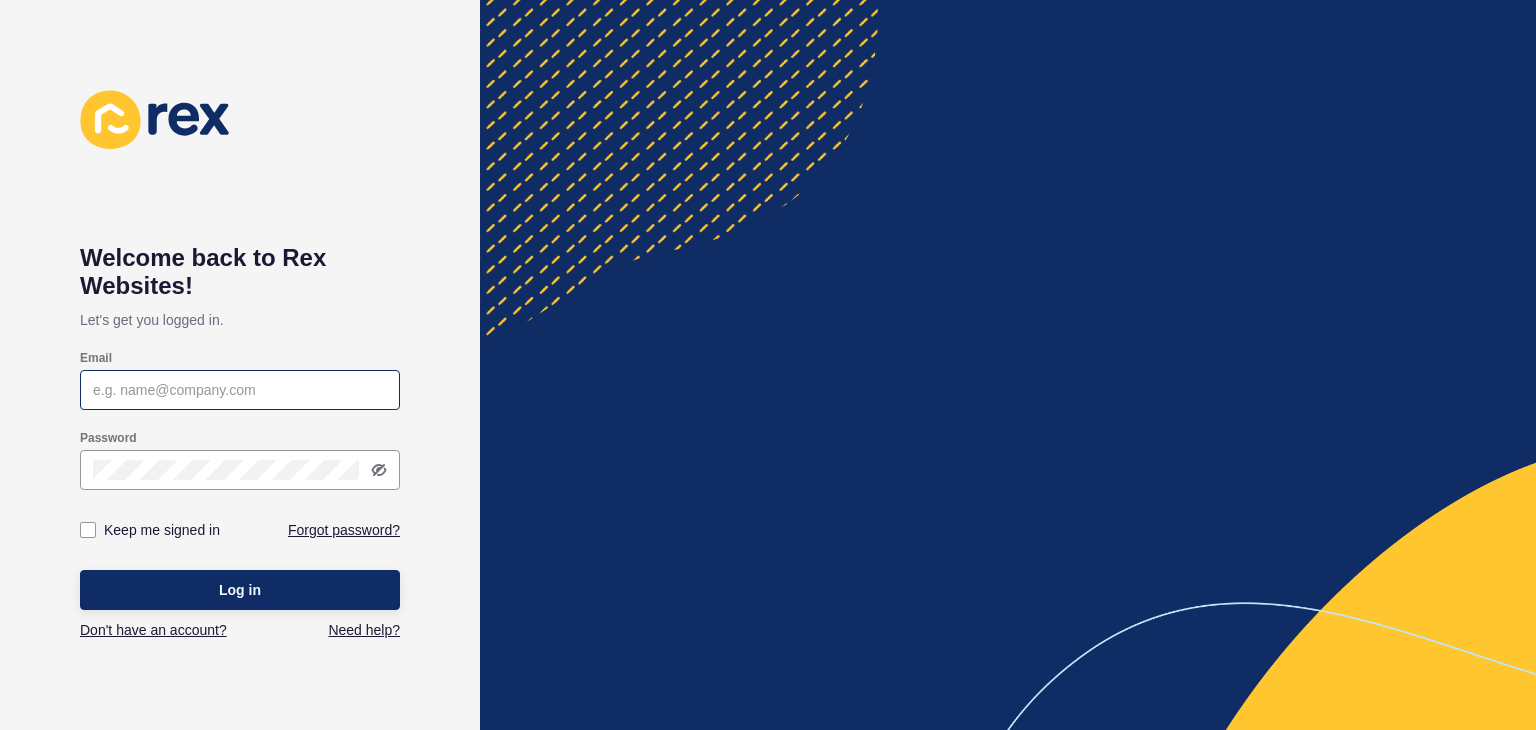 click at bounding box center [240, 390] 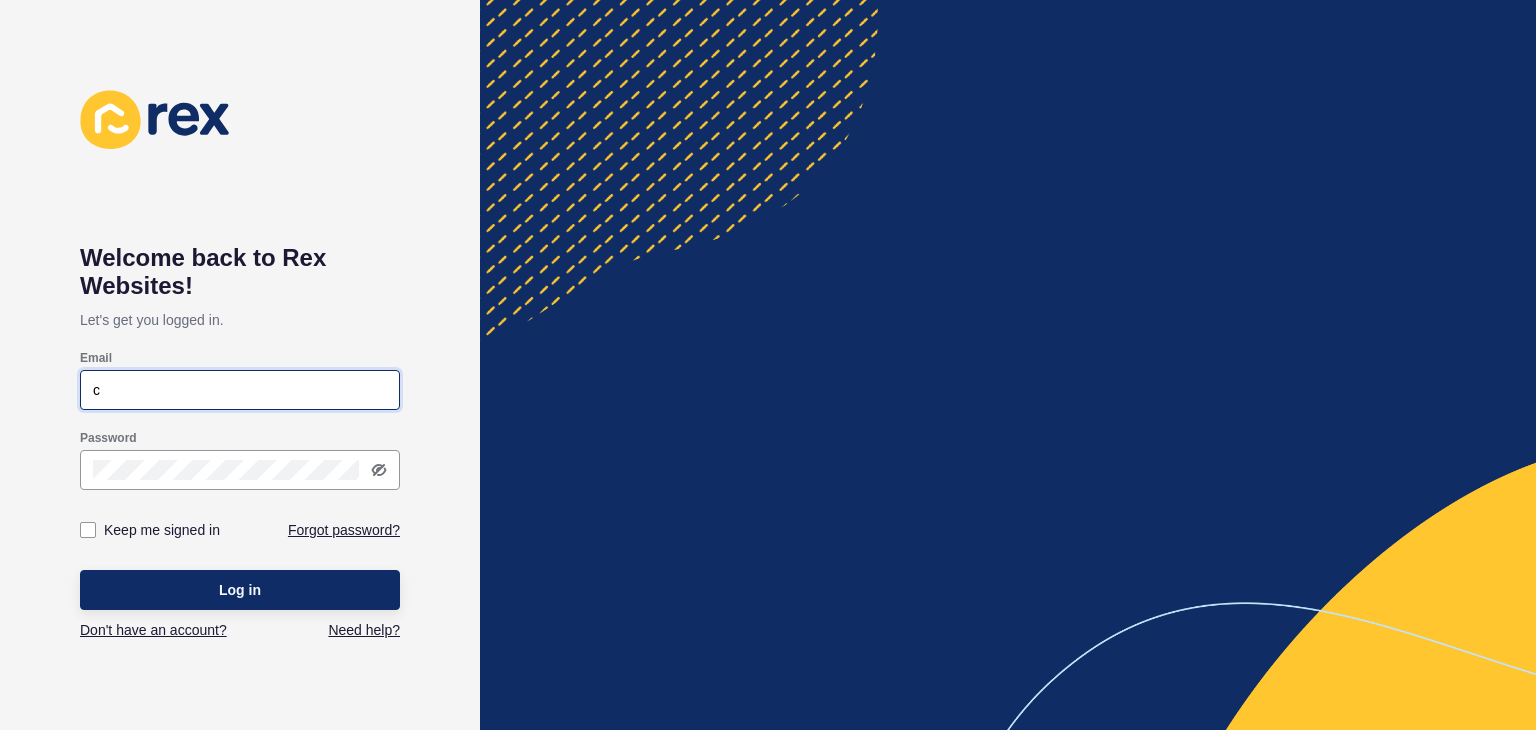paste on "[EMAIL]" 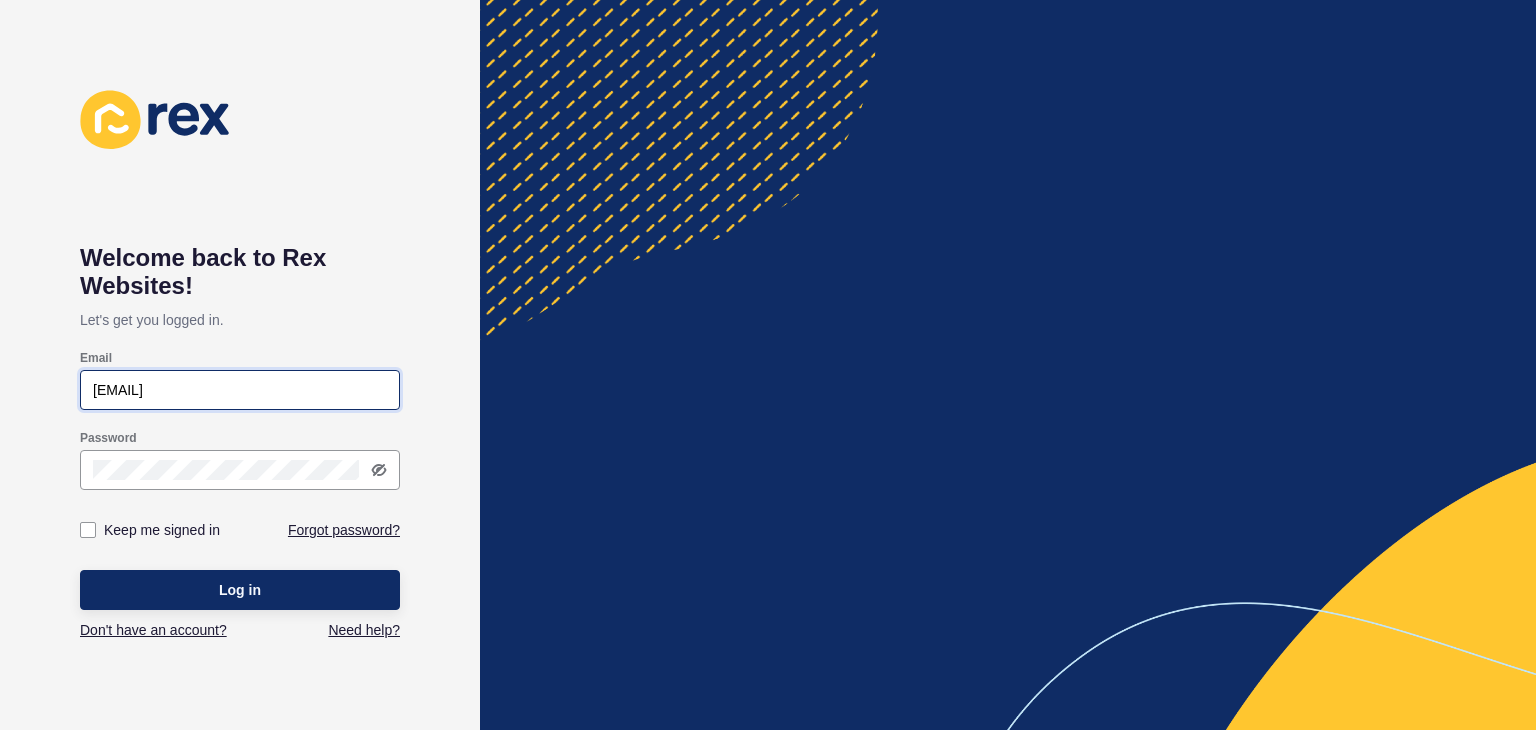 type on "[EMAIL]" 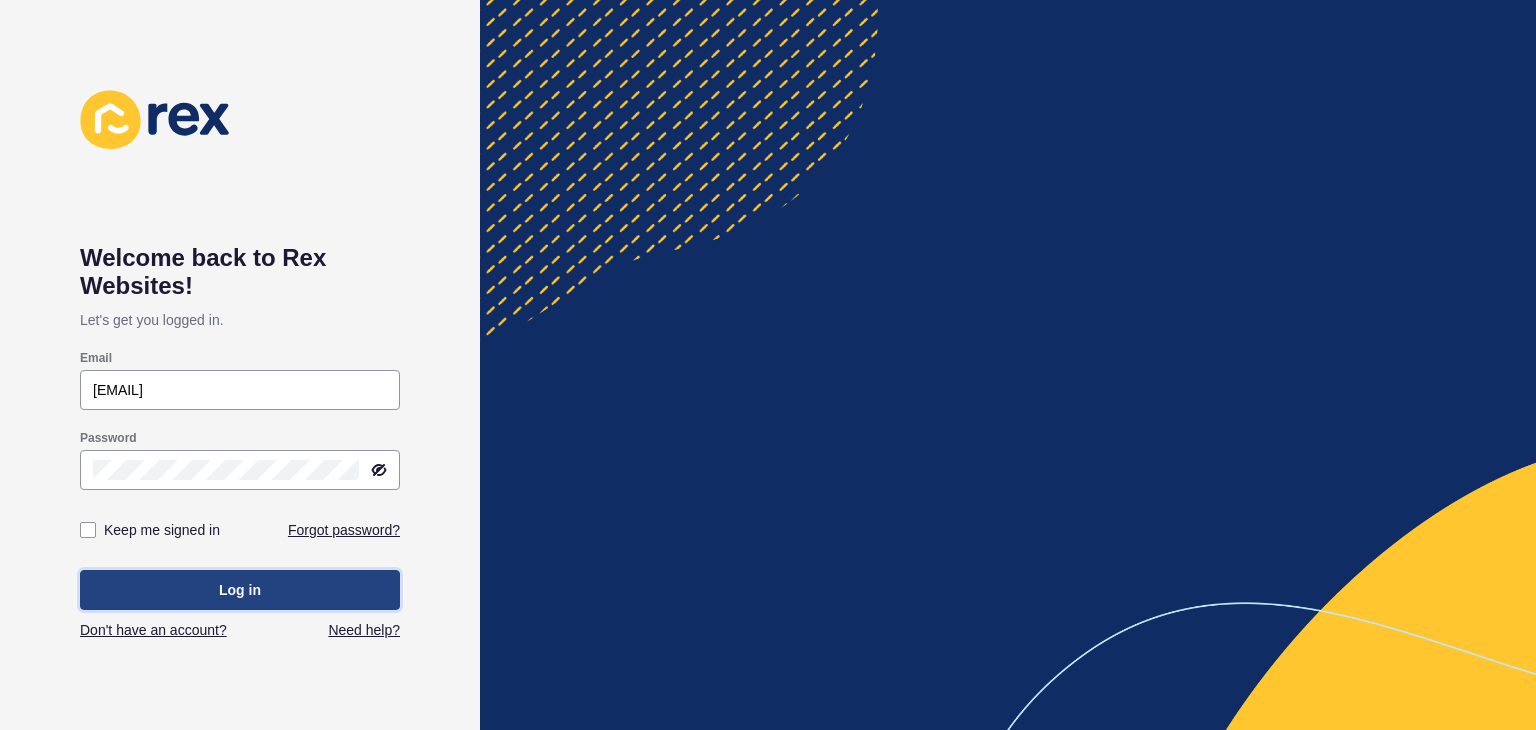 click on "Log in" at bounding box center (240, 590) 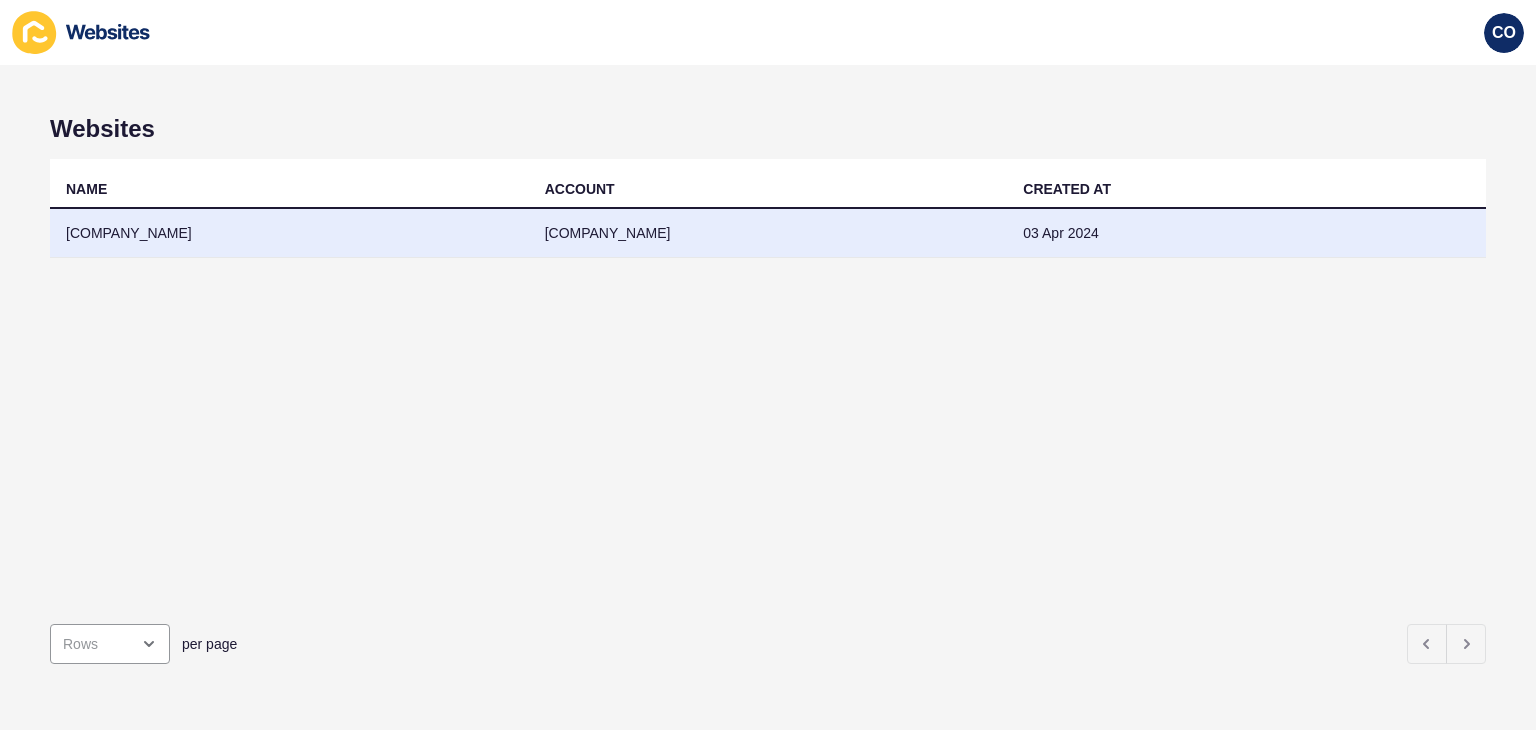 click on "[COMPANY_NAME]" at bounding box center (289, 233) 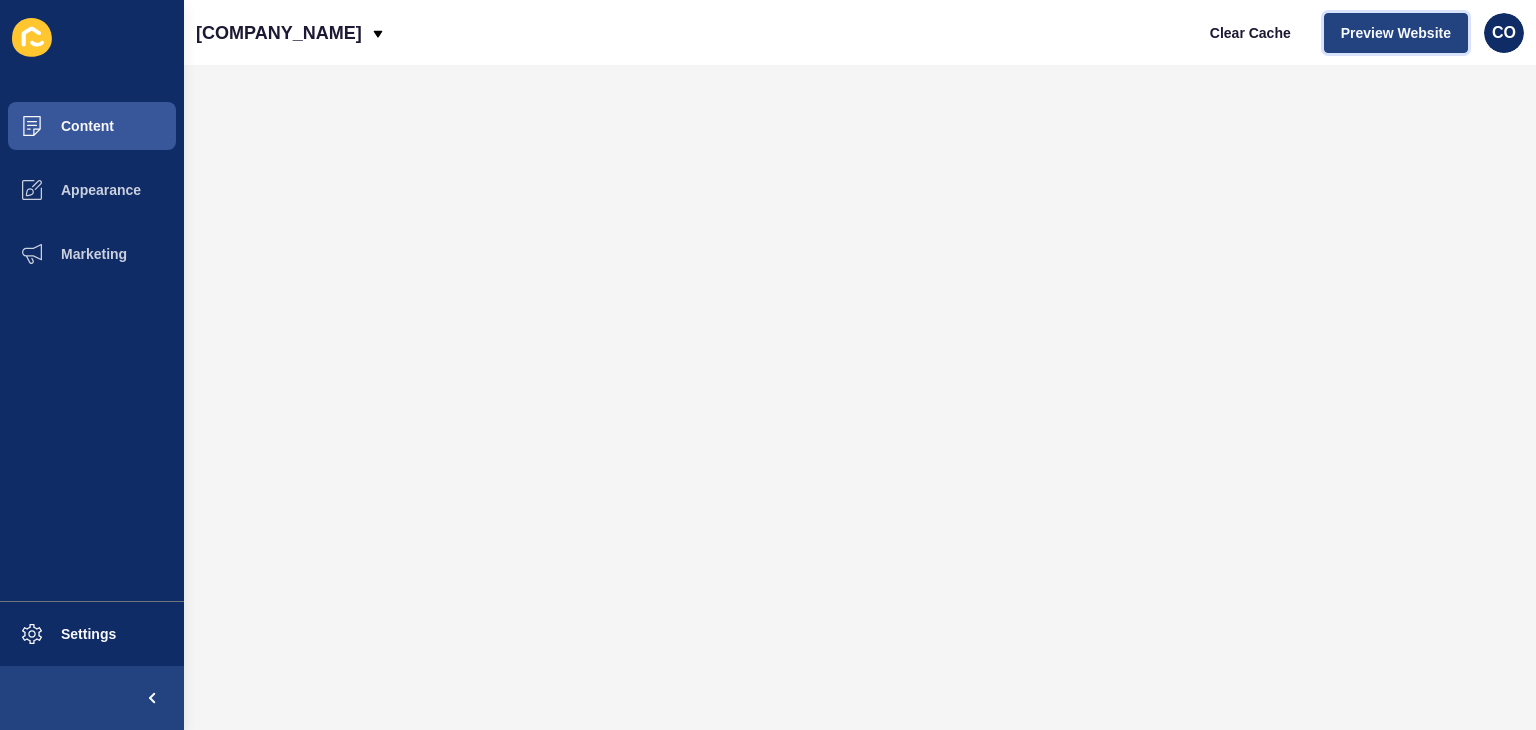 click on "Preview Website" at bounding box center (1396, 33) 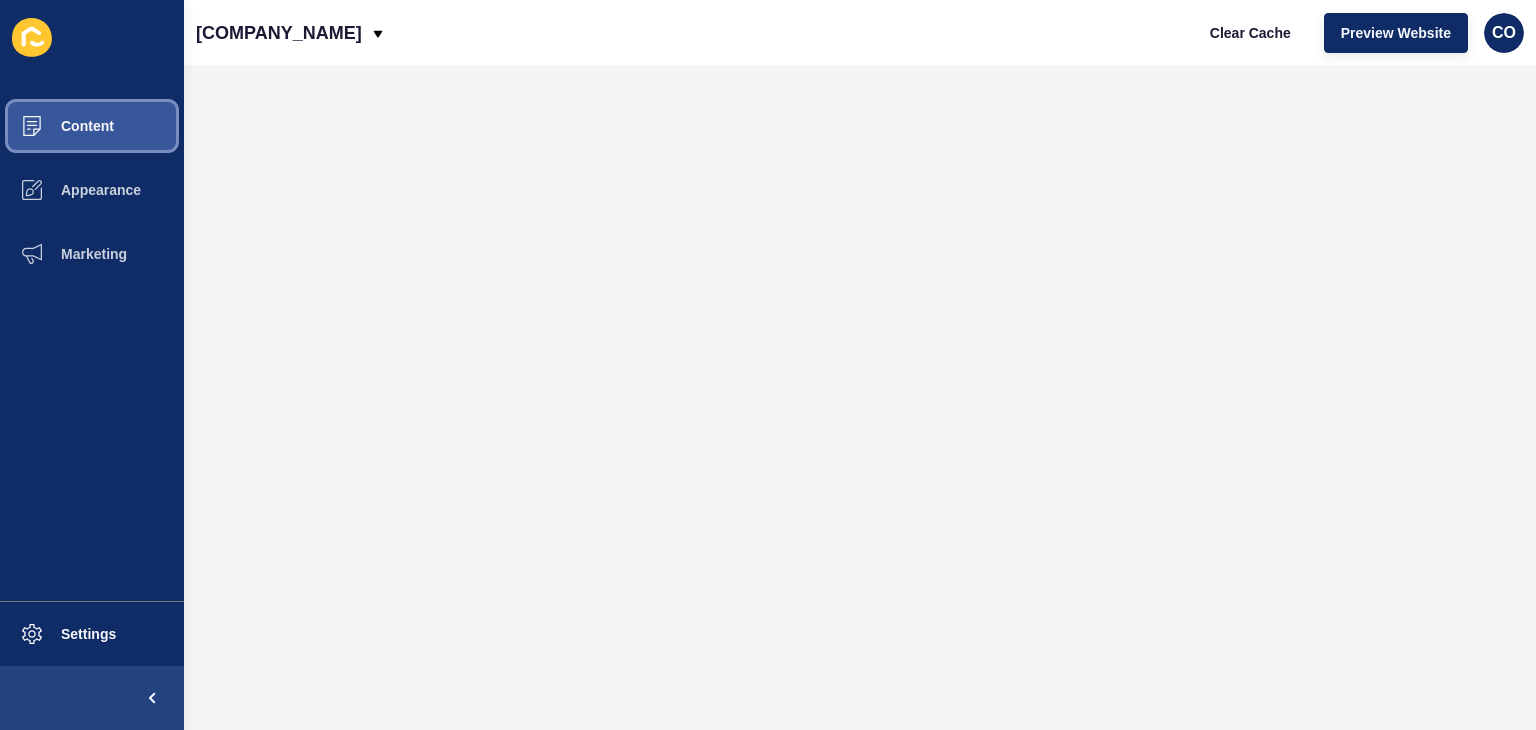 click on "Content" at bounding box center (55, 126) 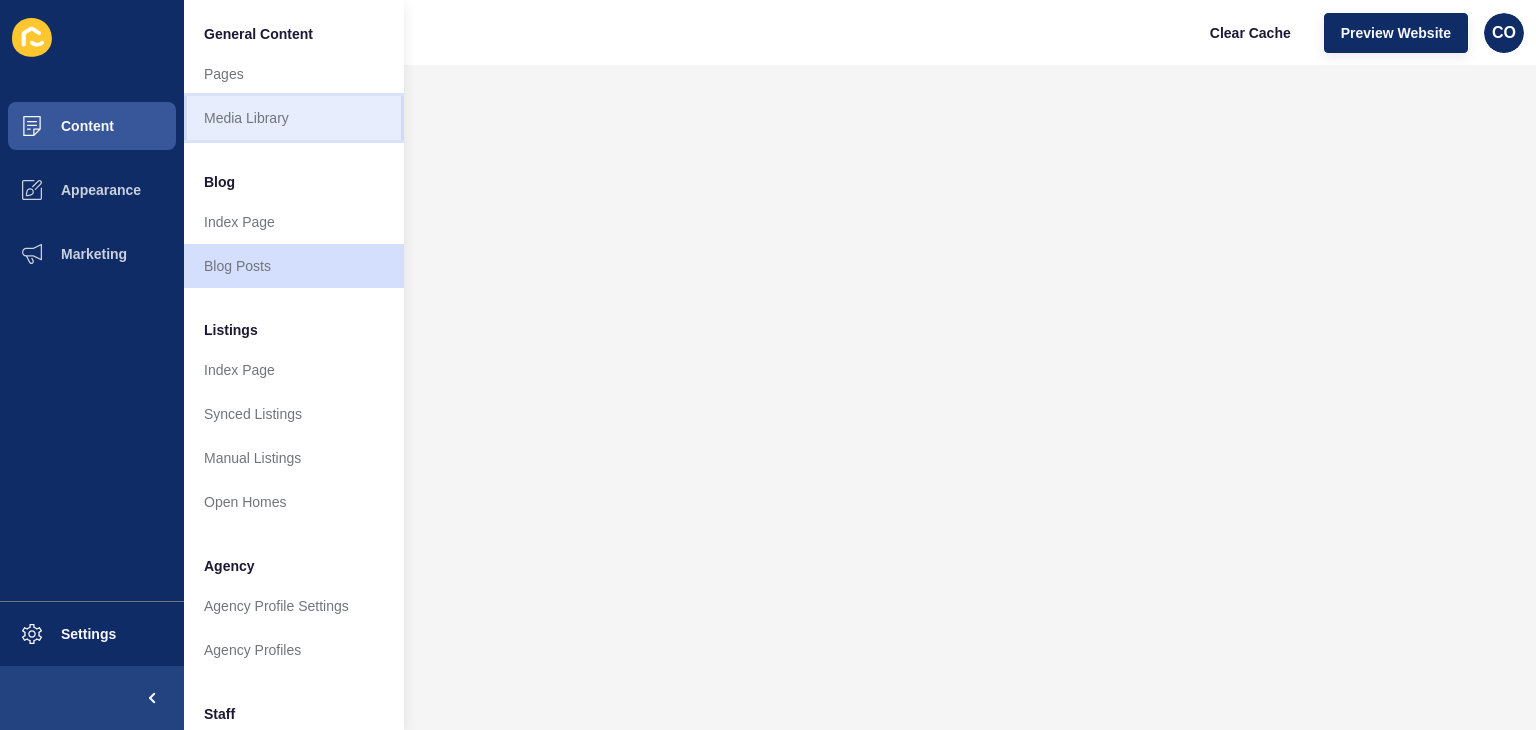 click on "Media Library" at bounding box center (294, 118) 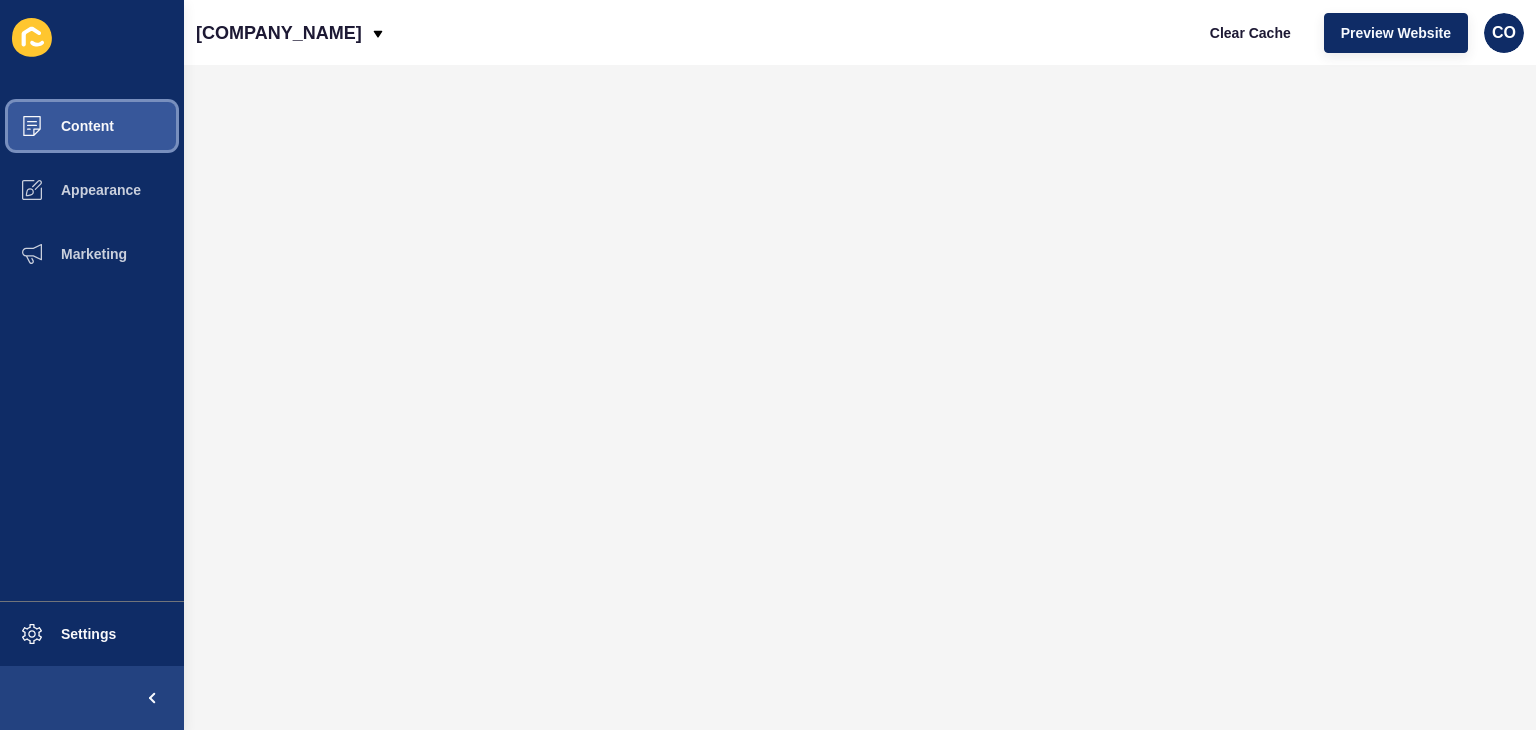 click on "Content" at bounding box center (55, 126) 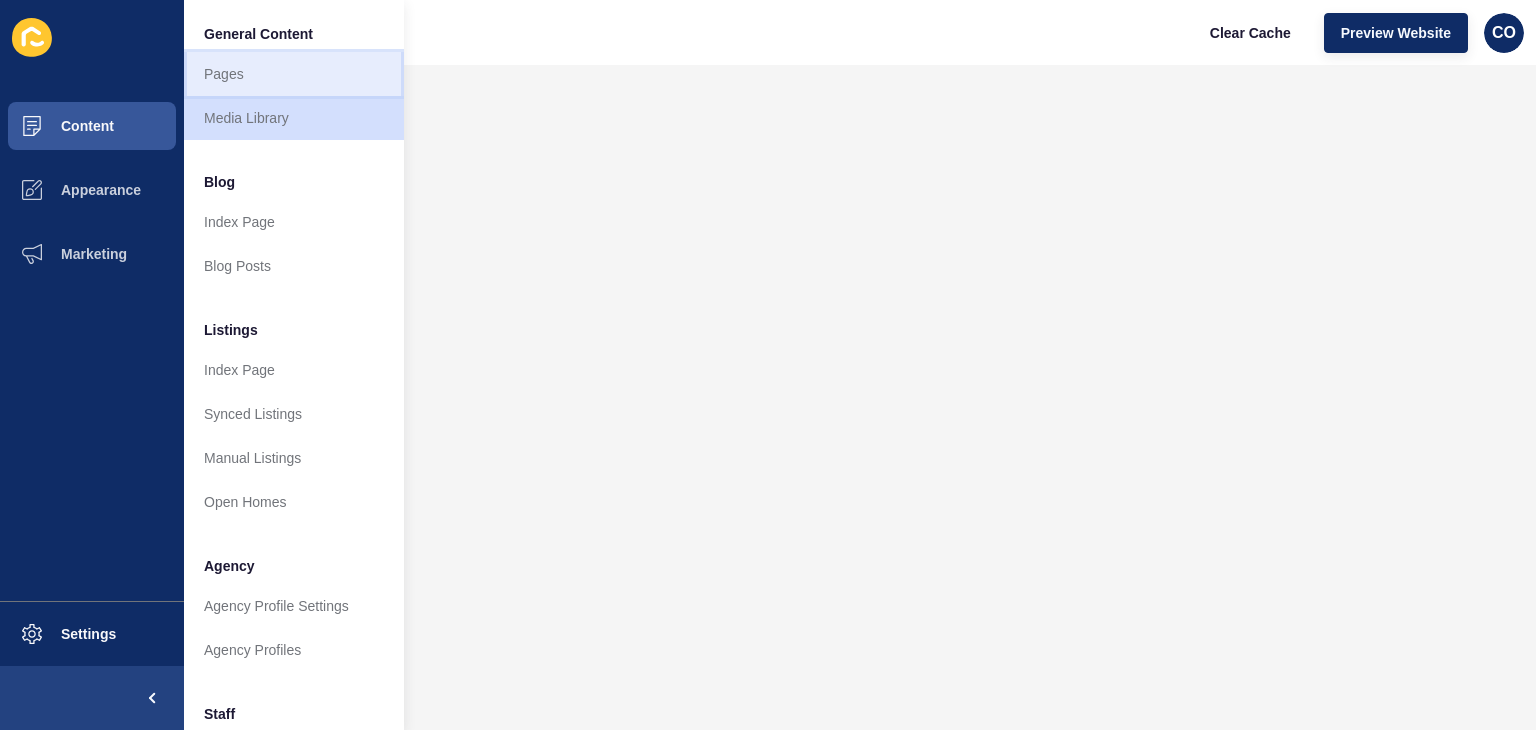 click on "Pages" at bounding box center (294, 74) 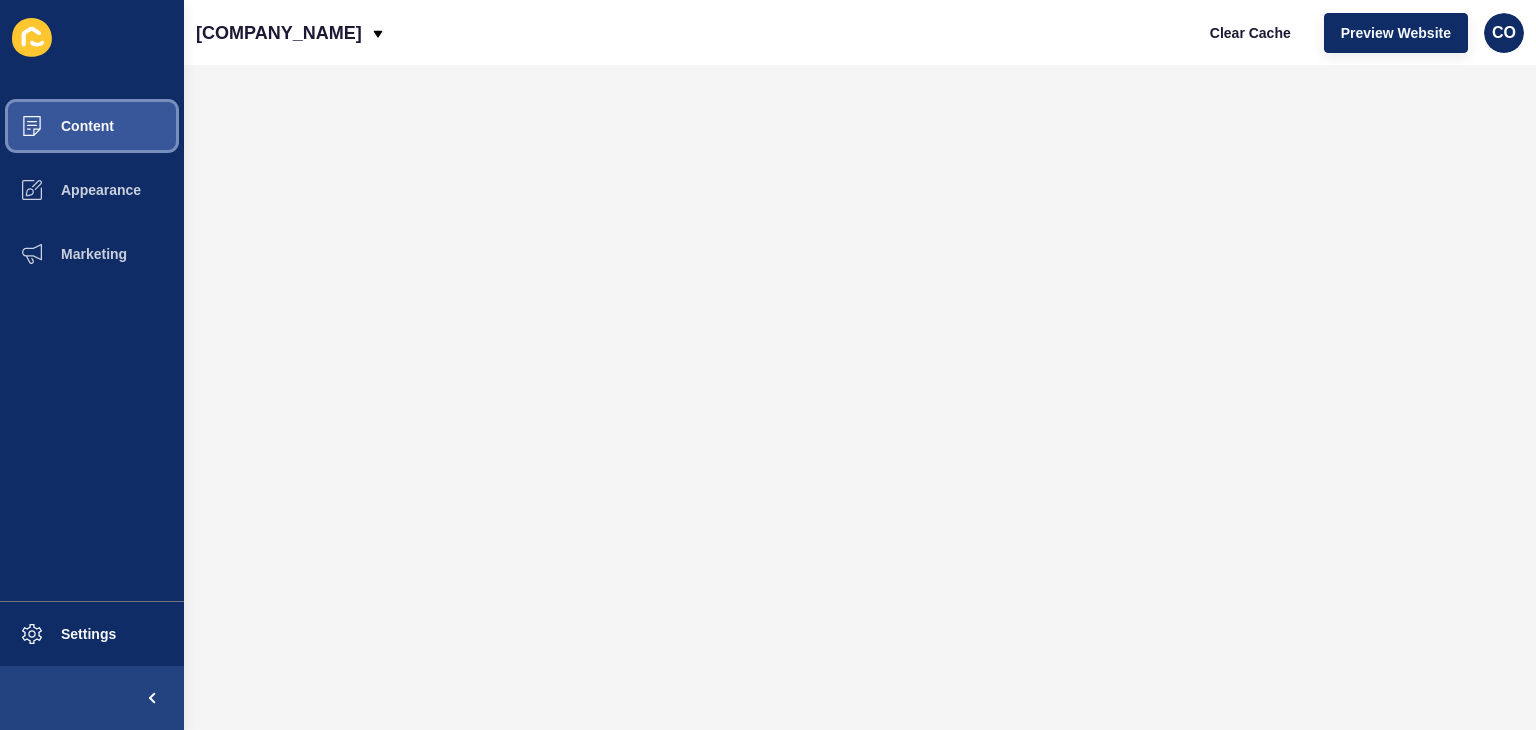 click on "Content" at bounding box center (92, 126) 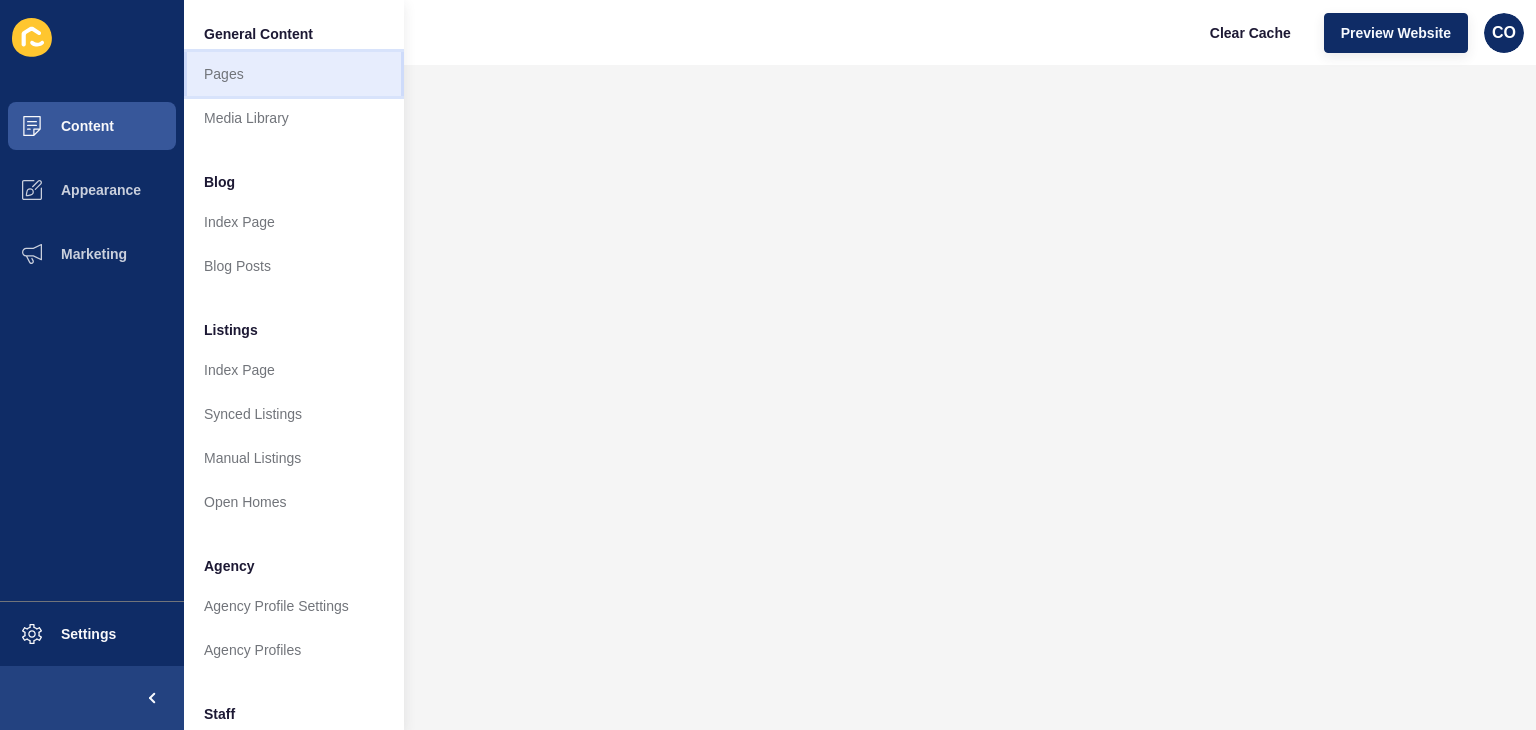 click on "Pages" at bounding box center (294, 74) 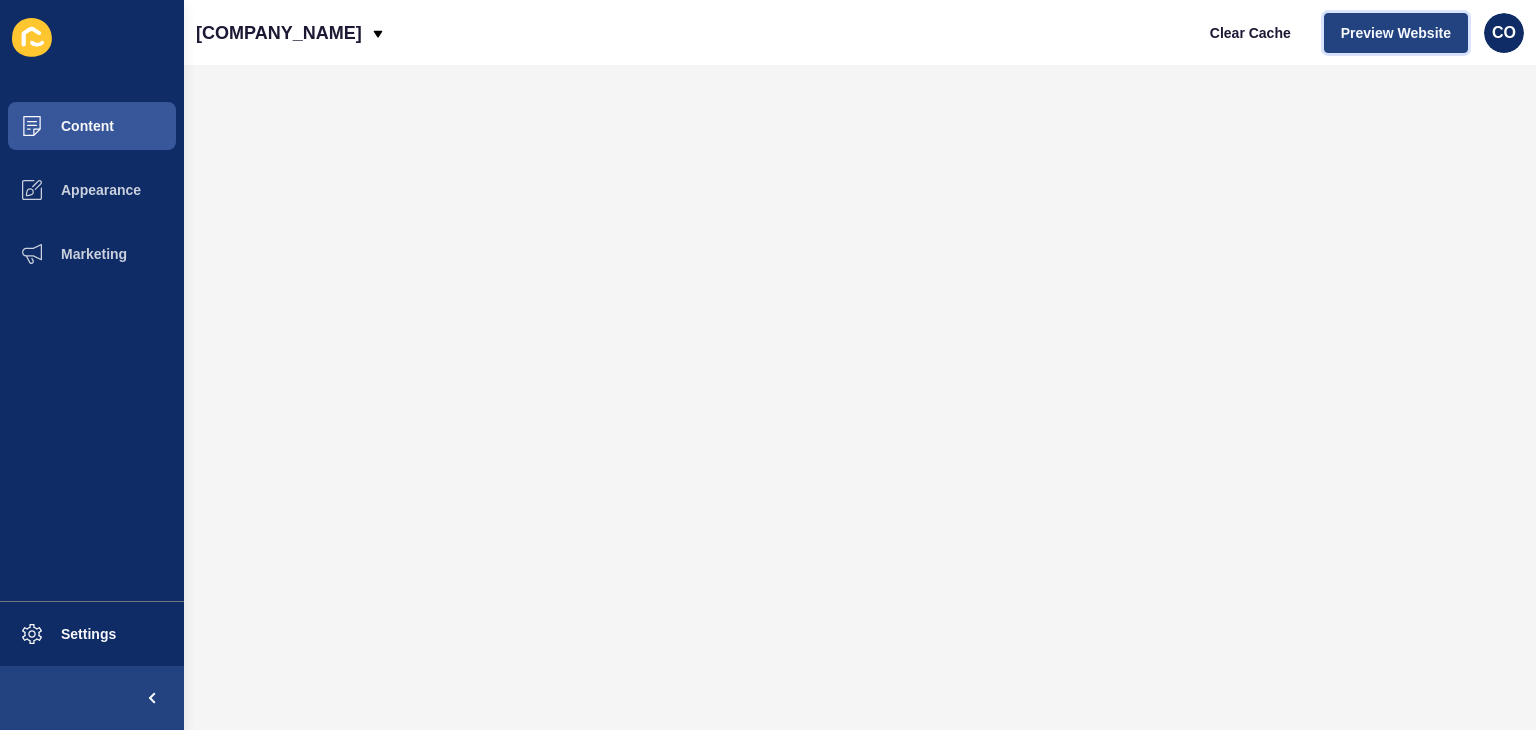 click on "Preview Website" at bounding box center [1396, 33] 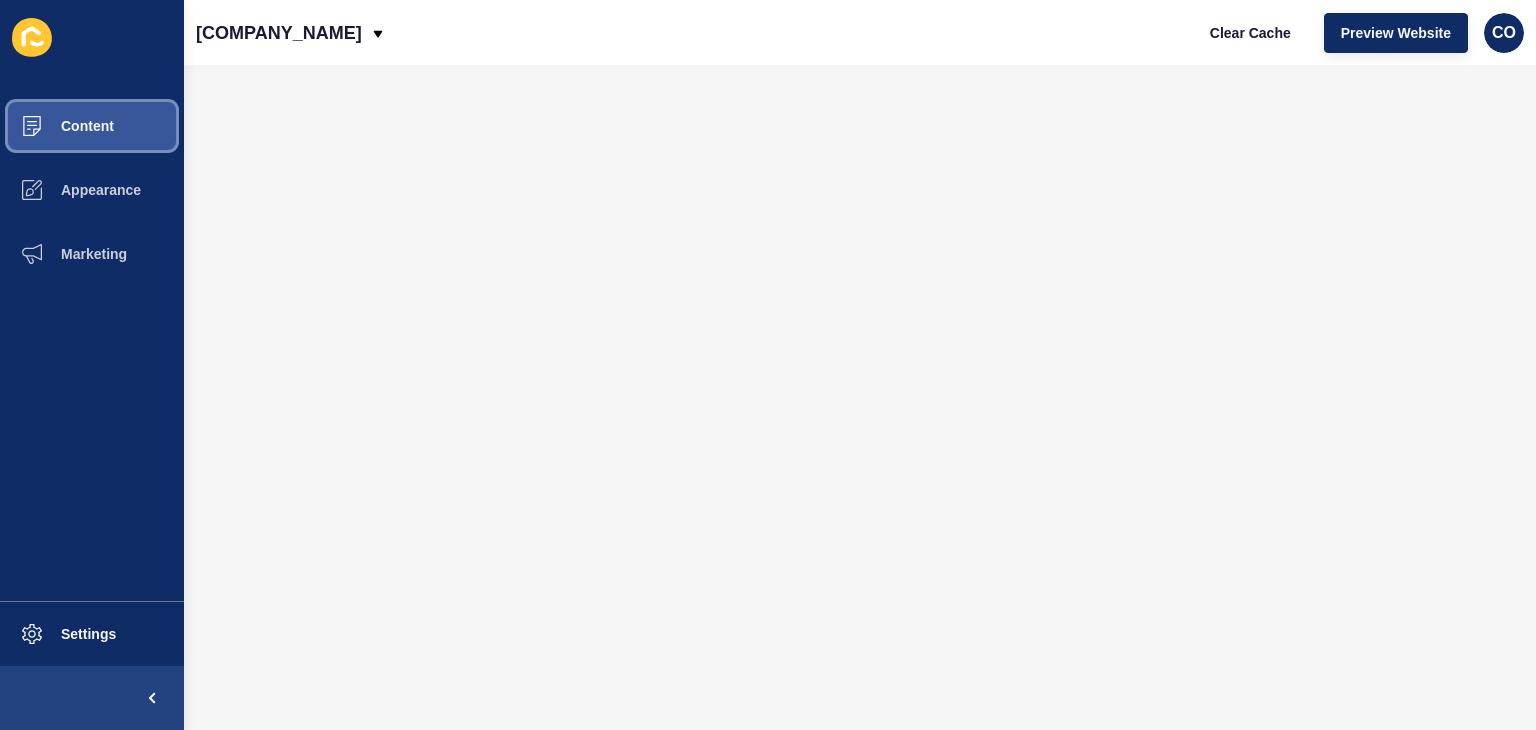 click on "Content" at bounding box center (92, 126) 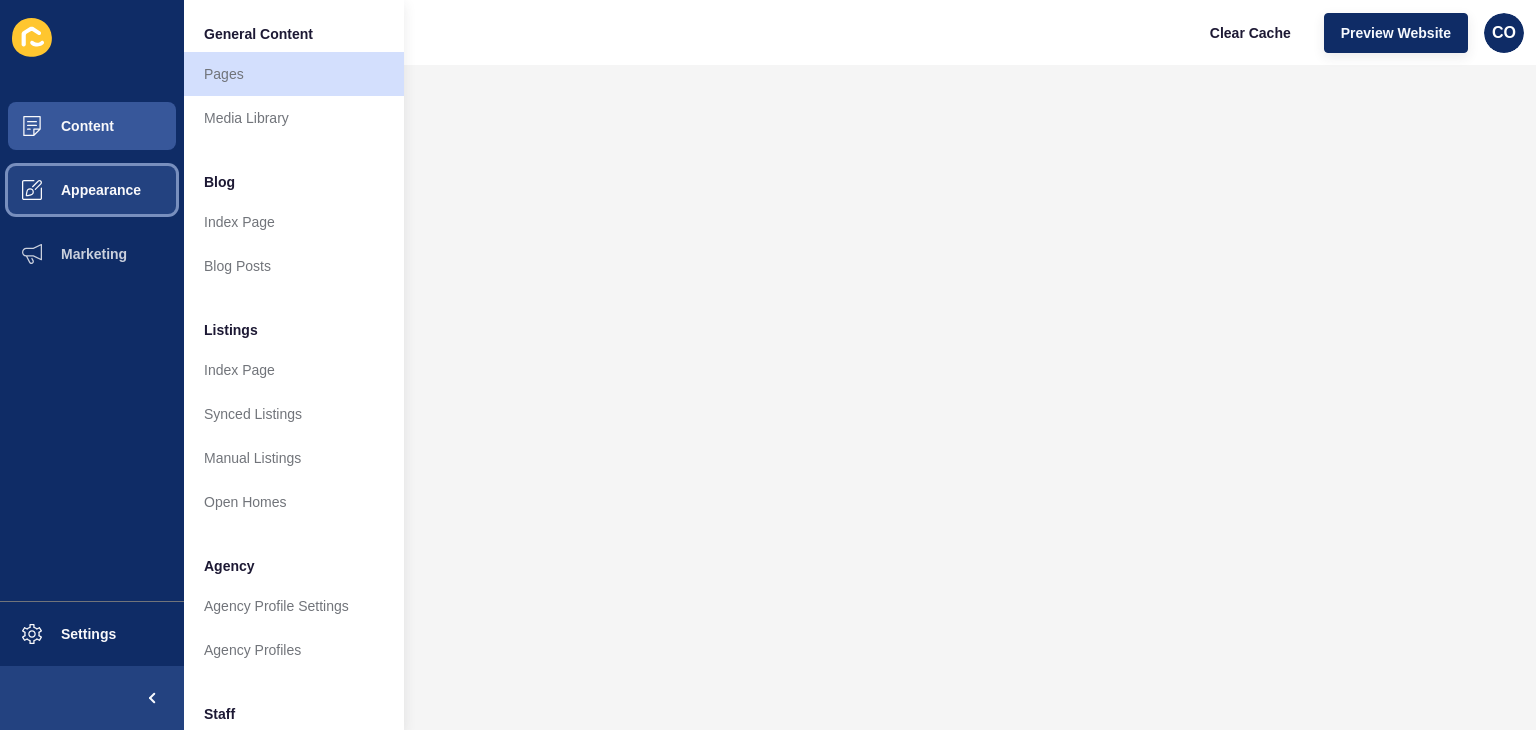click on "Appearance" at bounding box center [69, 190] 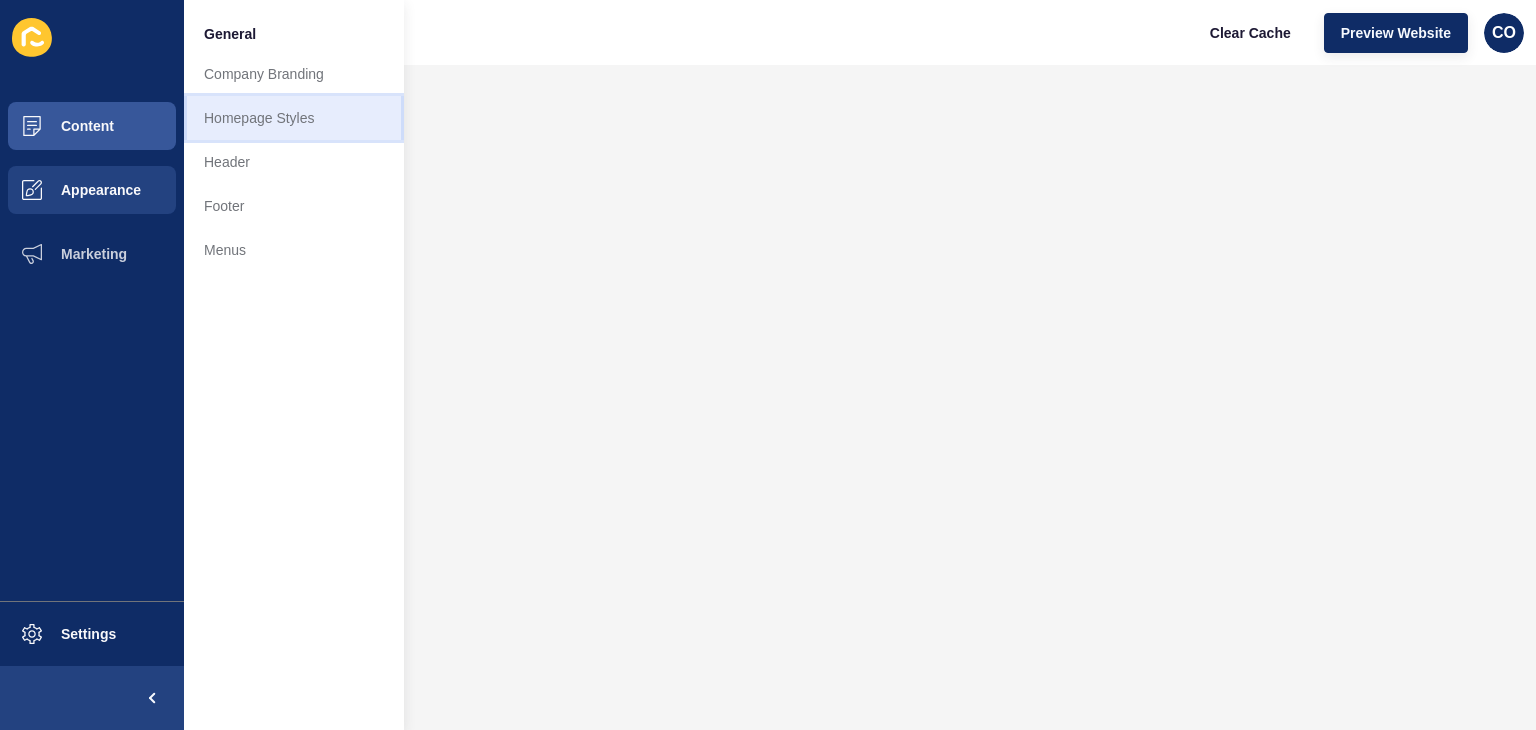click on "Homepage Styles" at bounding box center [294, 118] 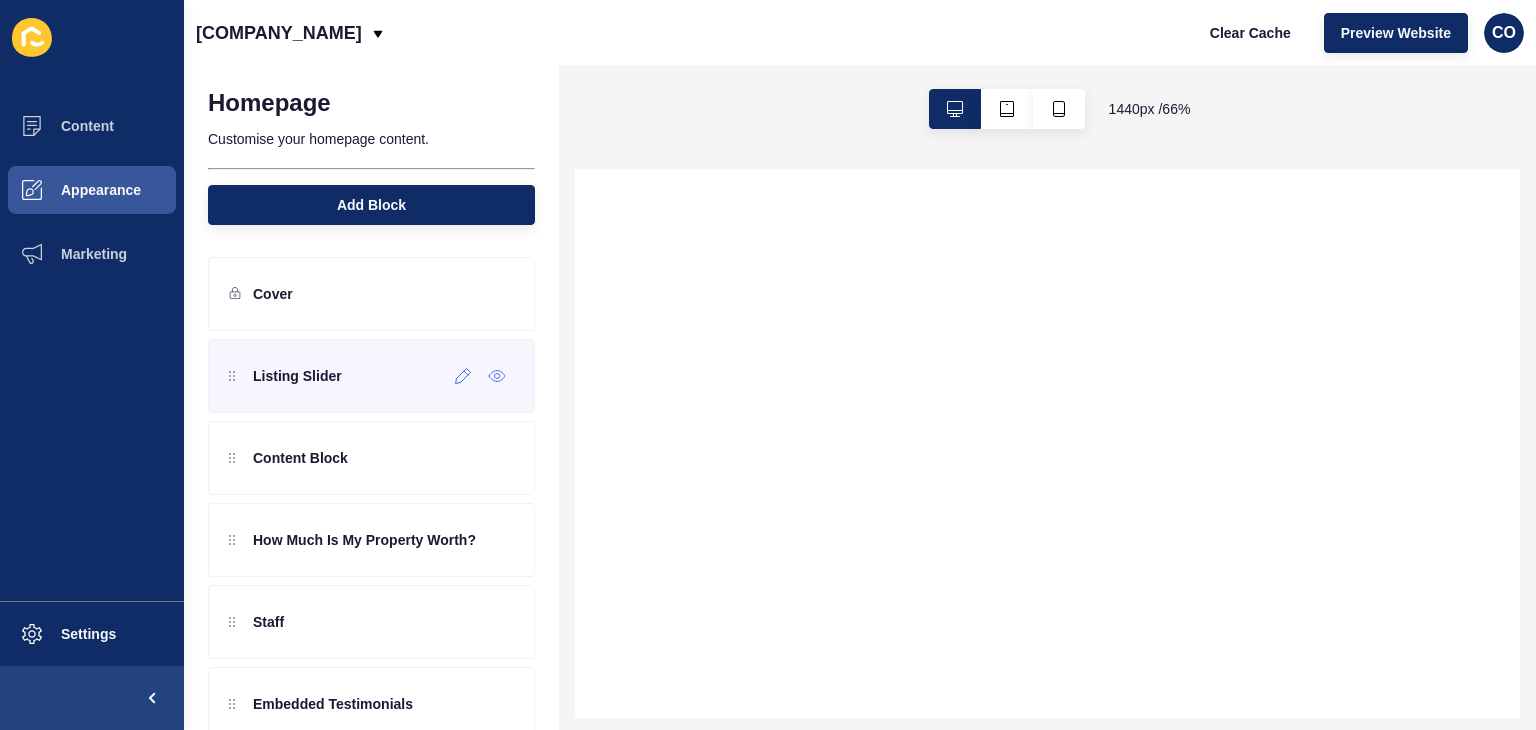 scroll, scrollTop: 212, scrollLeft: 0, axis: vertical 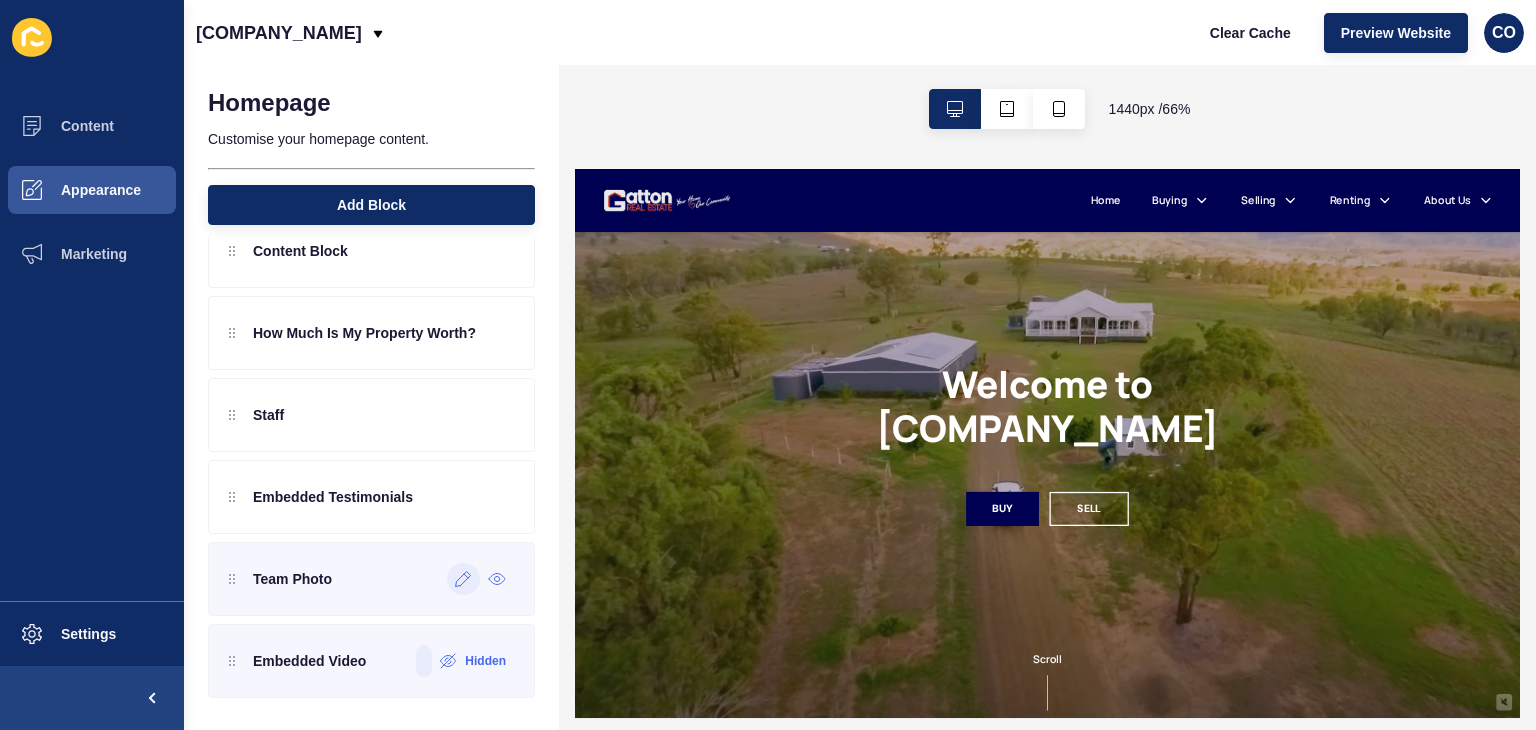 click at bounding box center [463, 579] 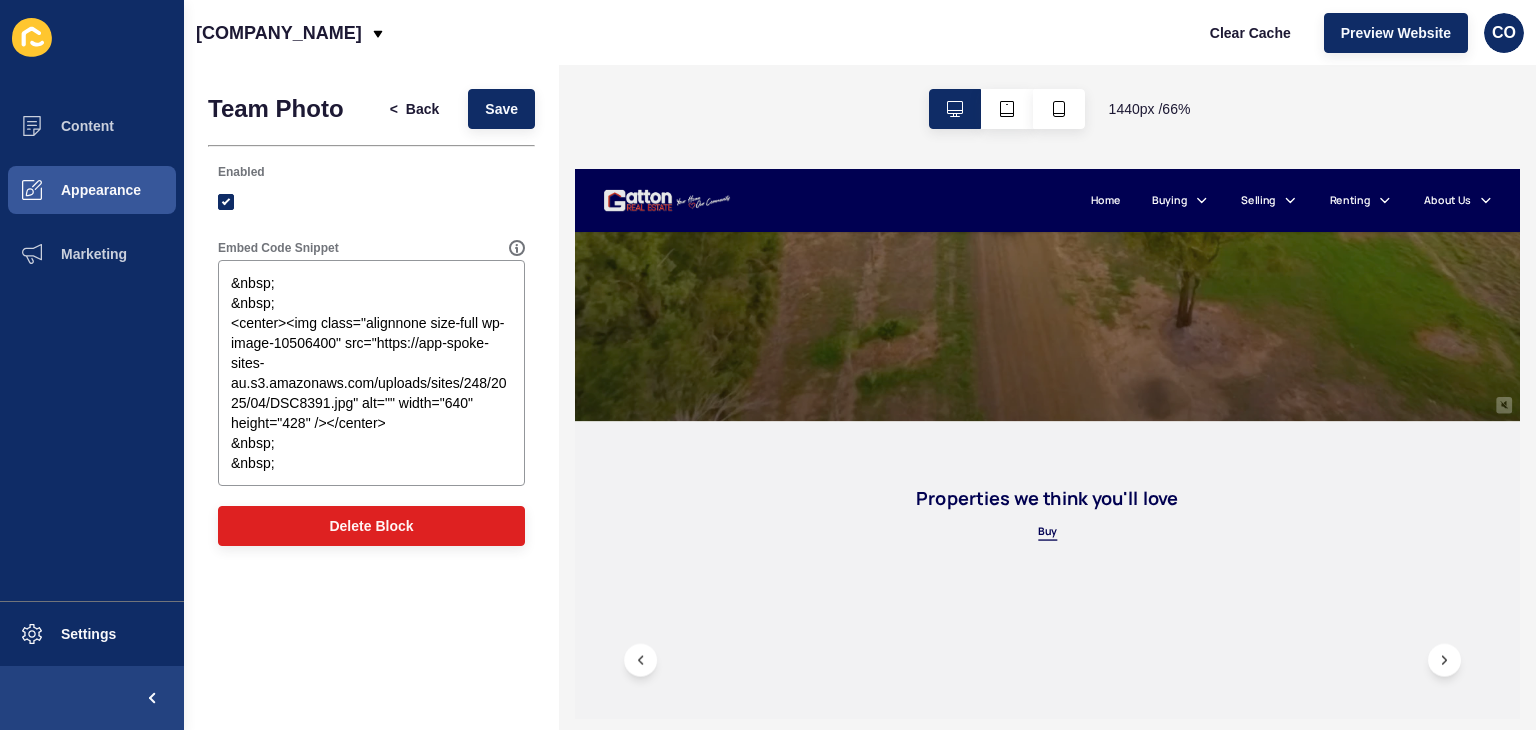 scroll, scrollTop: 500, scrollLeft: 0, axis: vertical 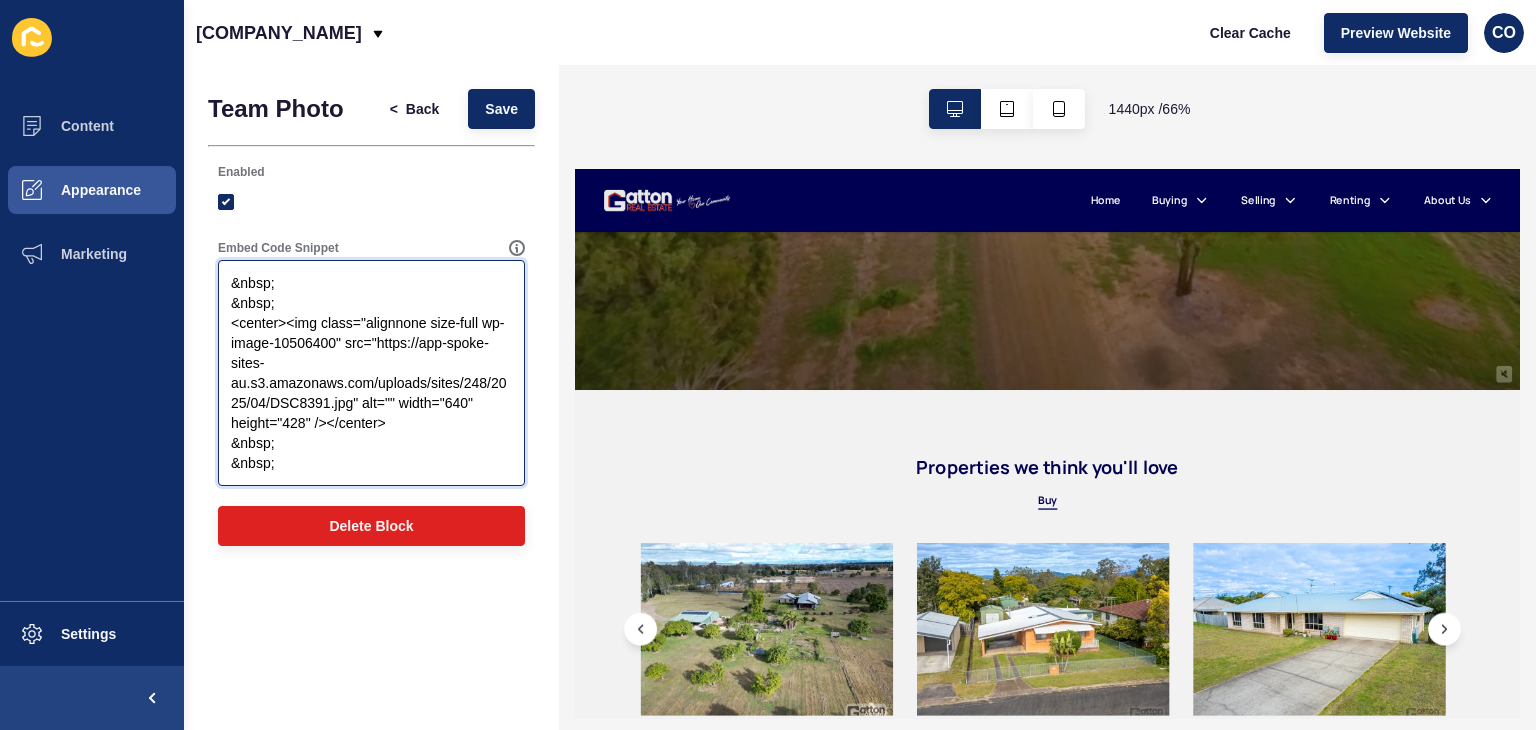 click on "&nbsp;
&nbsp;
<center><img class="alignnone size-full wp-image-10506400" src="https://app-spoke-sites-au.s3.amazonaws.com/uploads/sites/248/2025/04/DSC8391.jpg" alt="" width="640" height="428" /></center>
&nbsp;
&nbsp;" at bounding box center (371, 373) 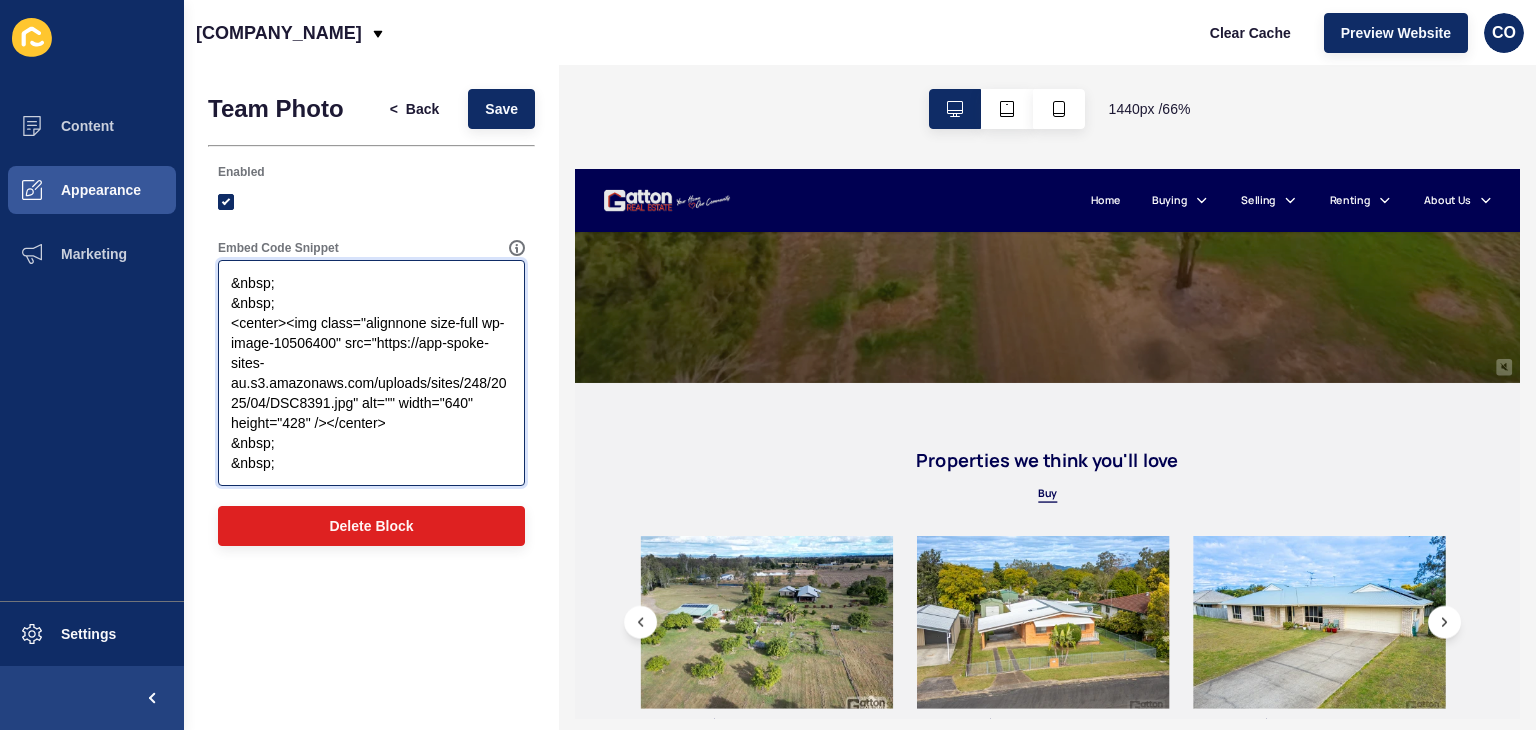 scroll, scrollTop: 1200, scrollLeft: 0, axis: vertical 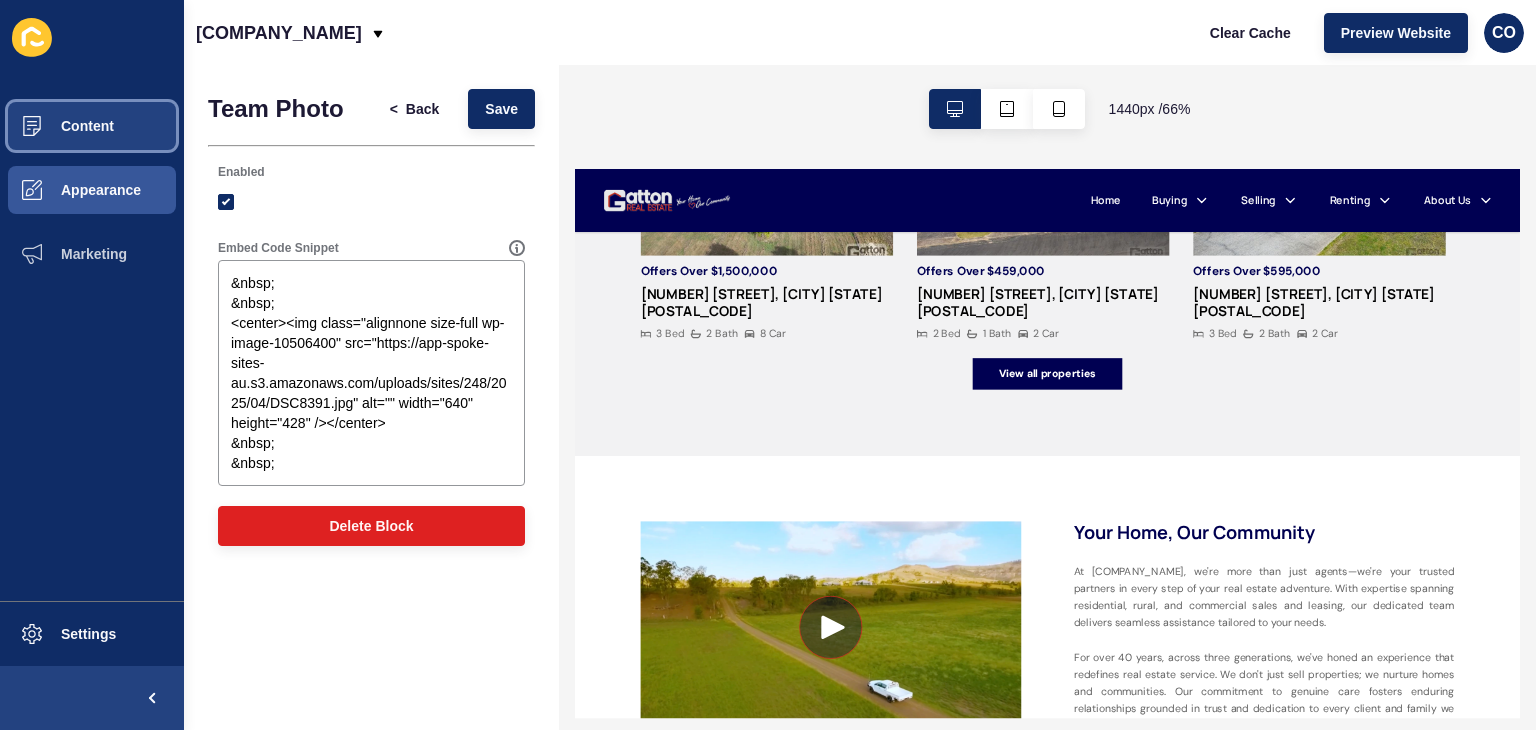 click on "Content" at bounding box center (92, 126) 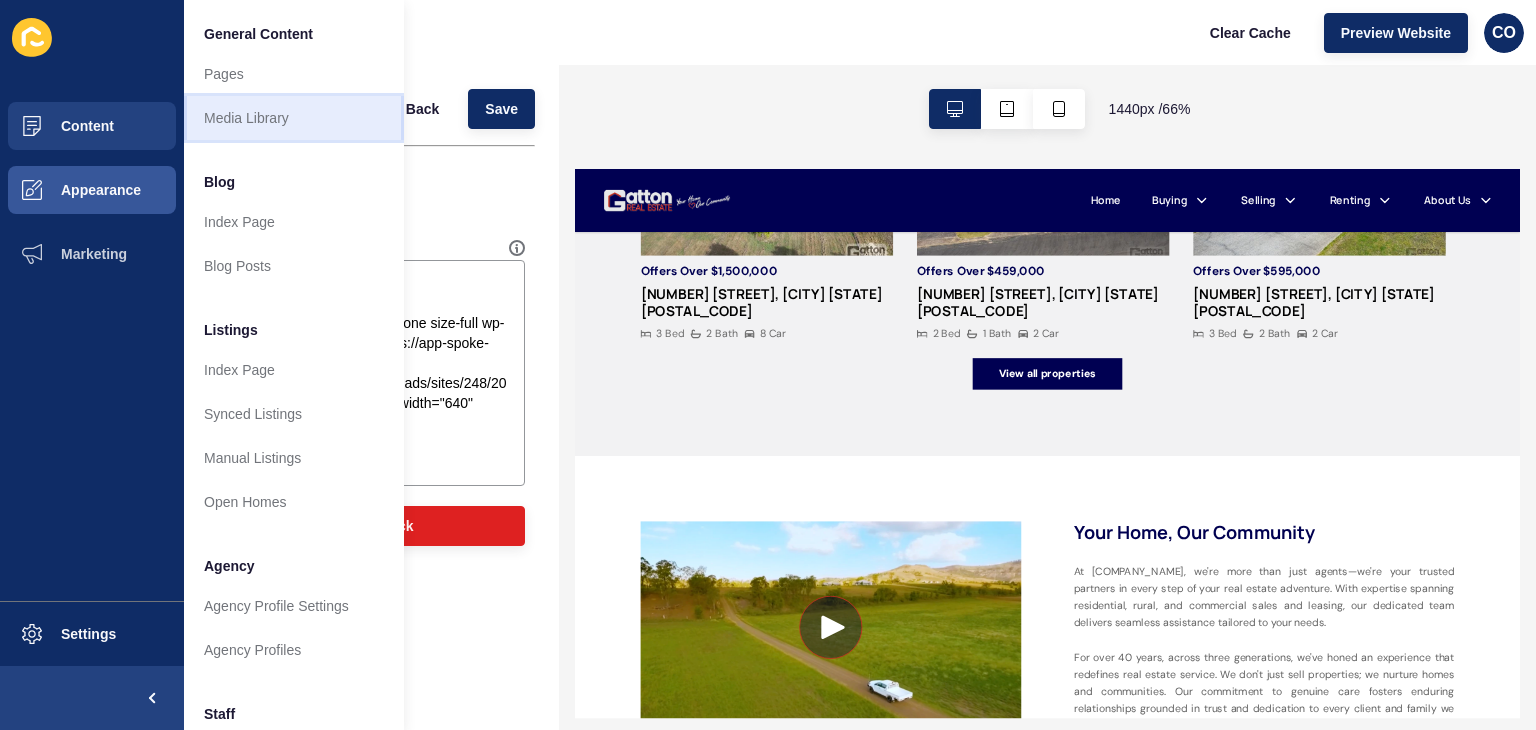 click on "Media Library" at bounding box center (294, 118) 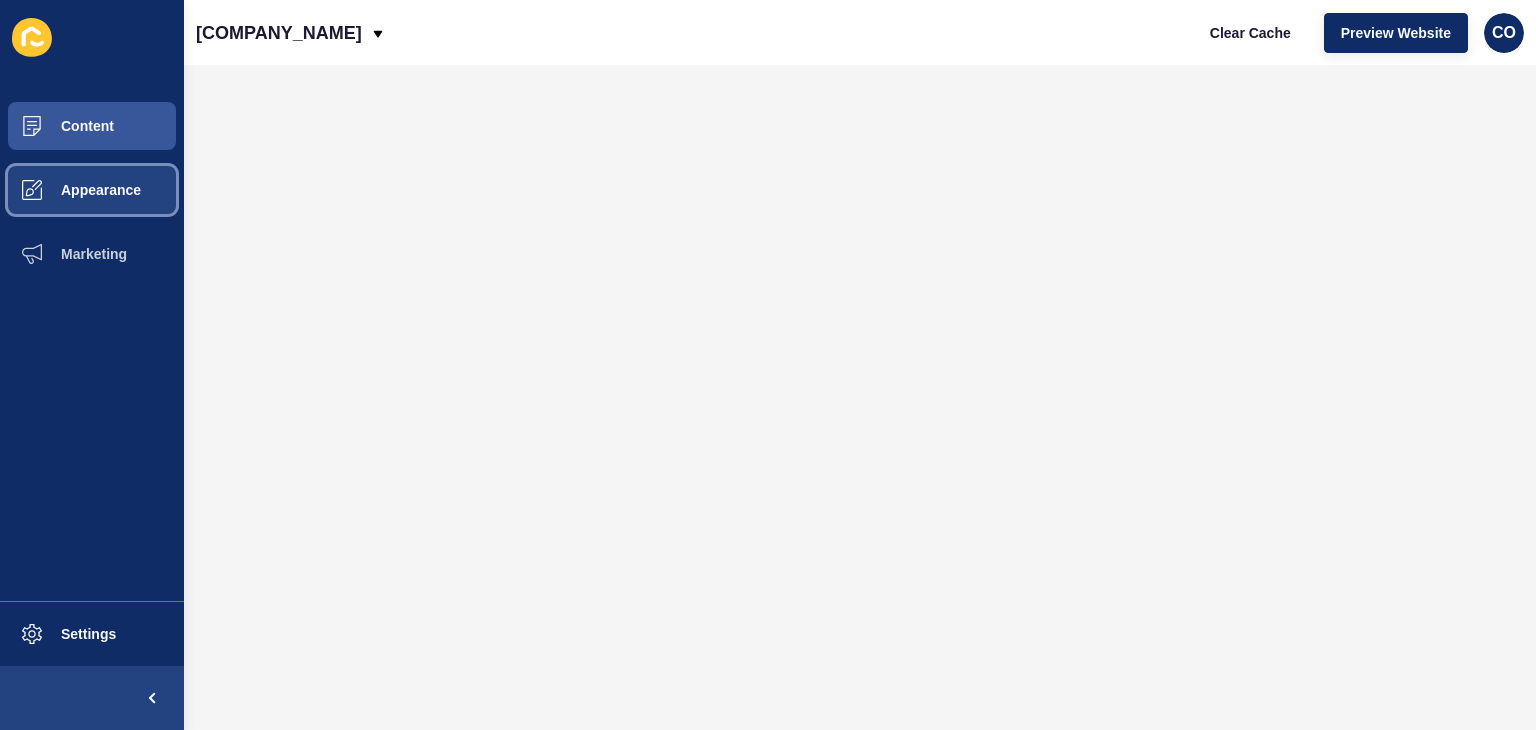 click on "Appearance" at bounding box center [92, 190] 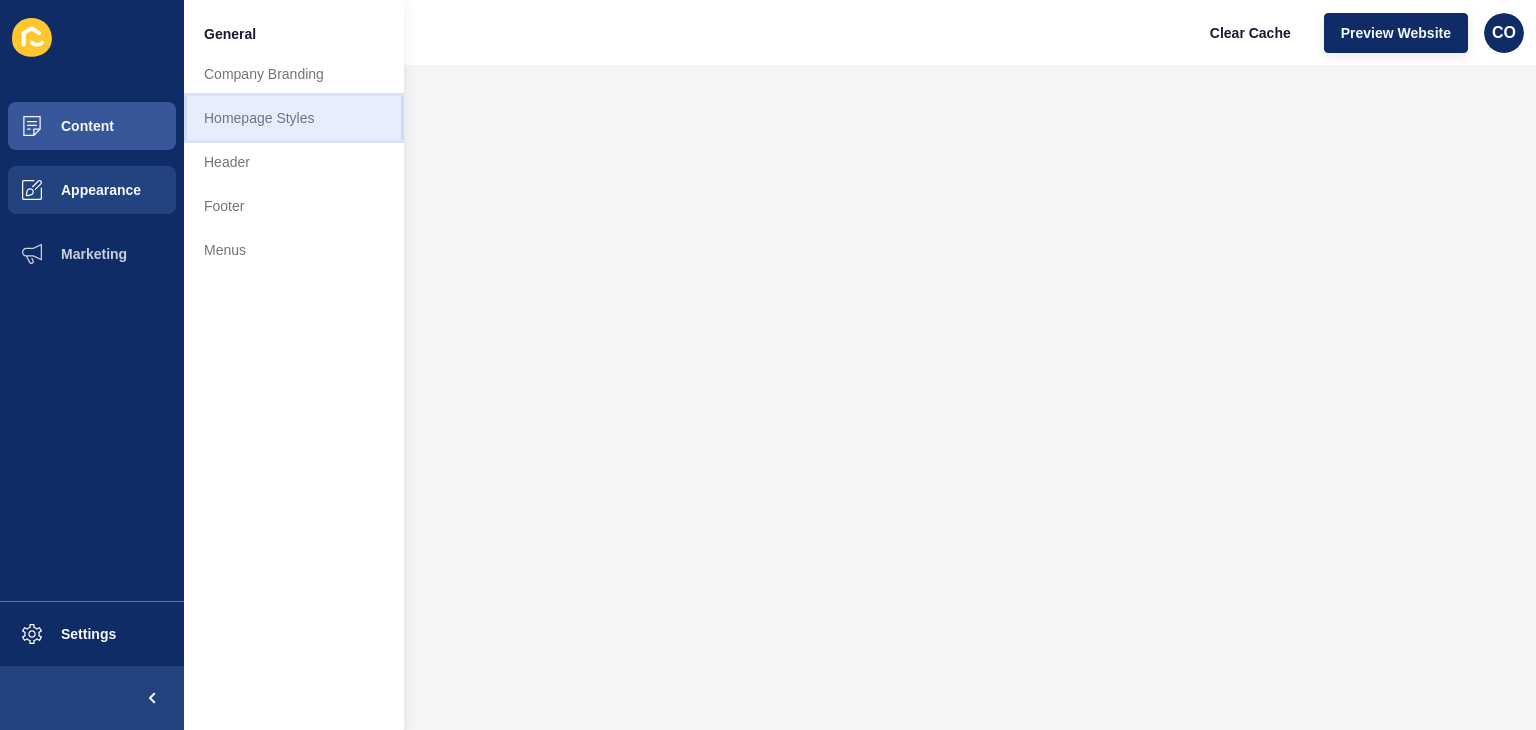 click on "Homepage Styles" at bounding box center [294, 118] 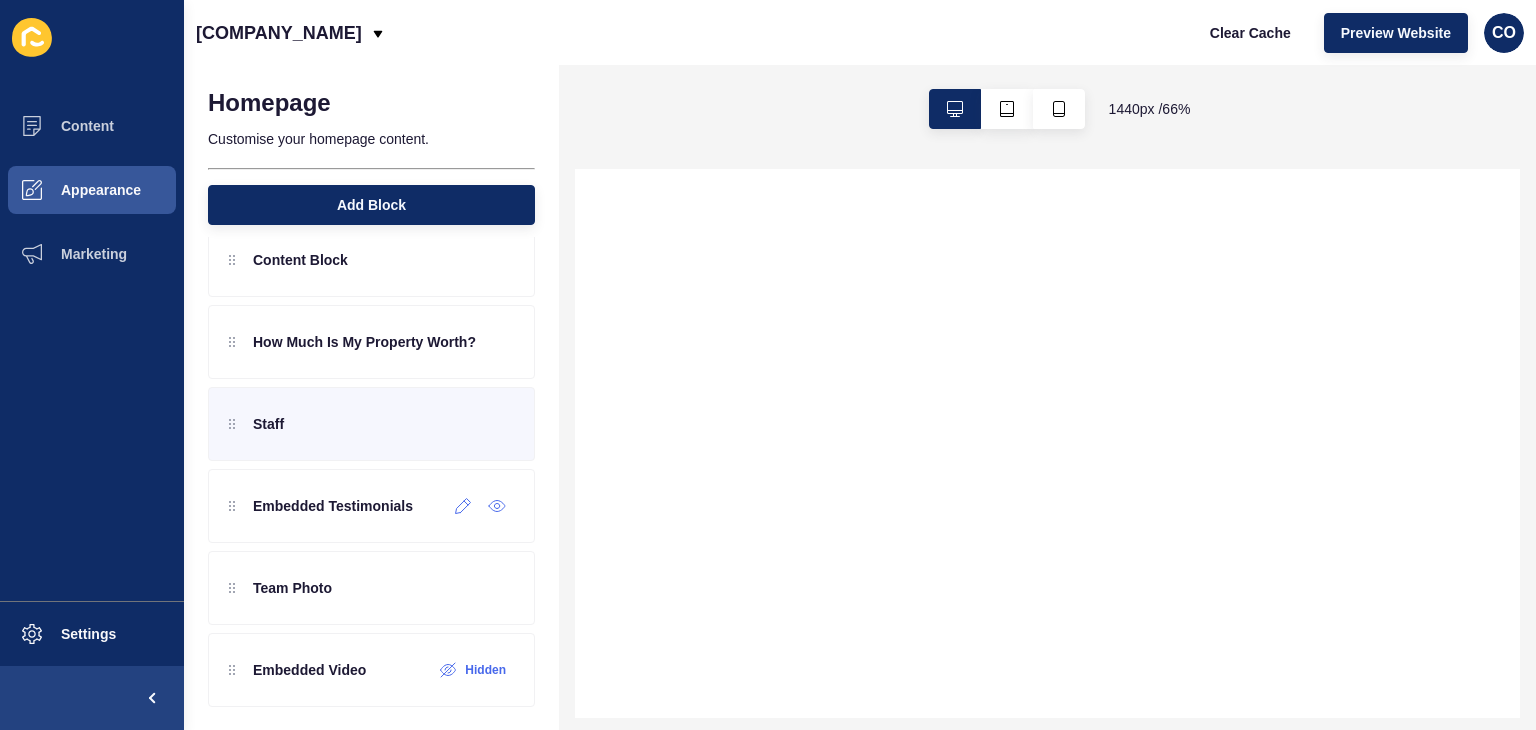 scroll, scrollTop: 212, scrollLeft: 0, axis: vertical 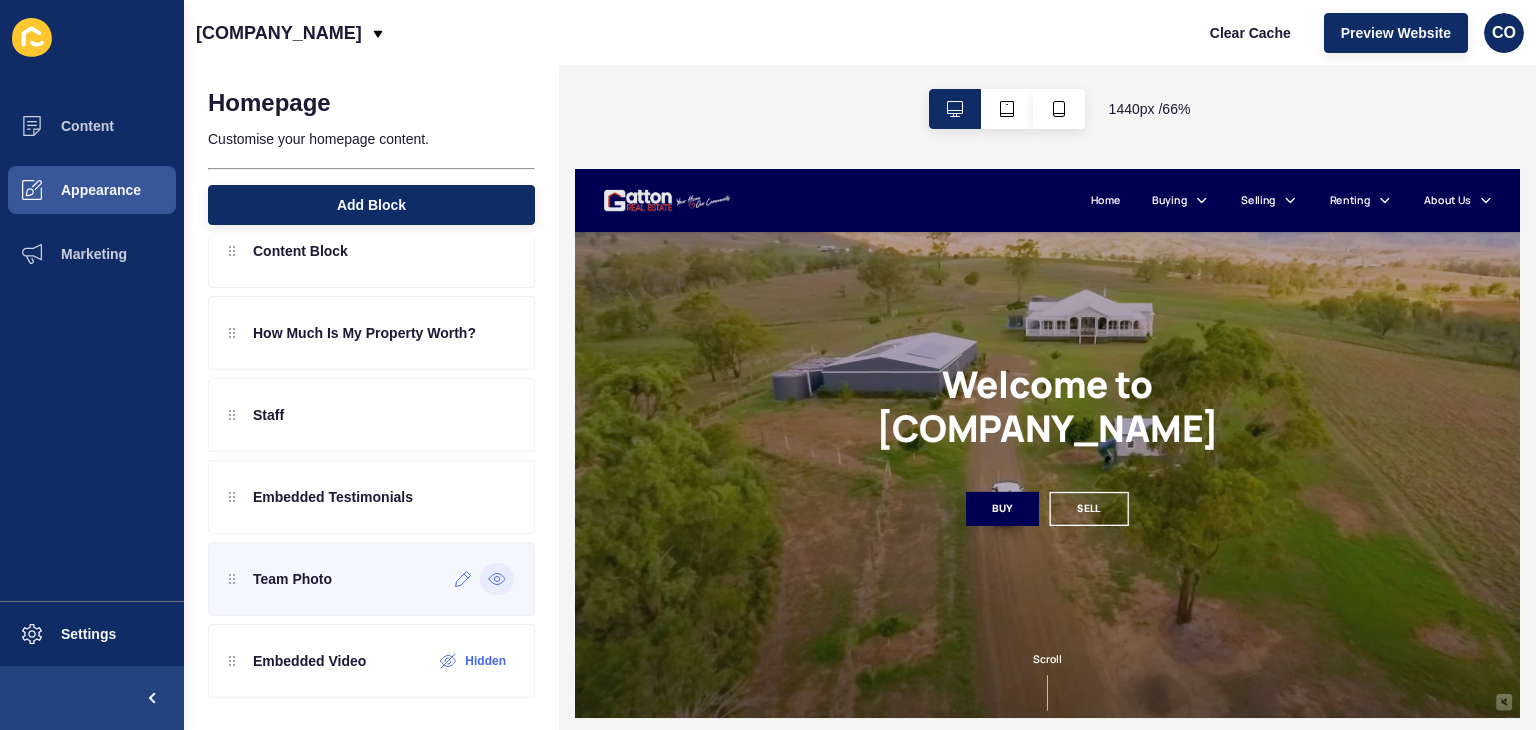 click at bounding box center (497, 579) 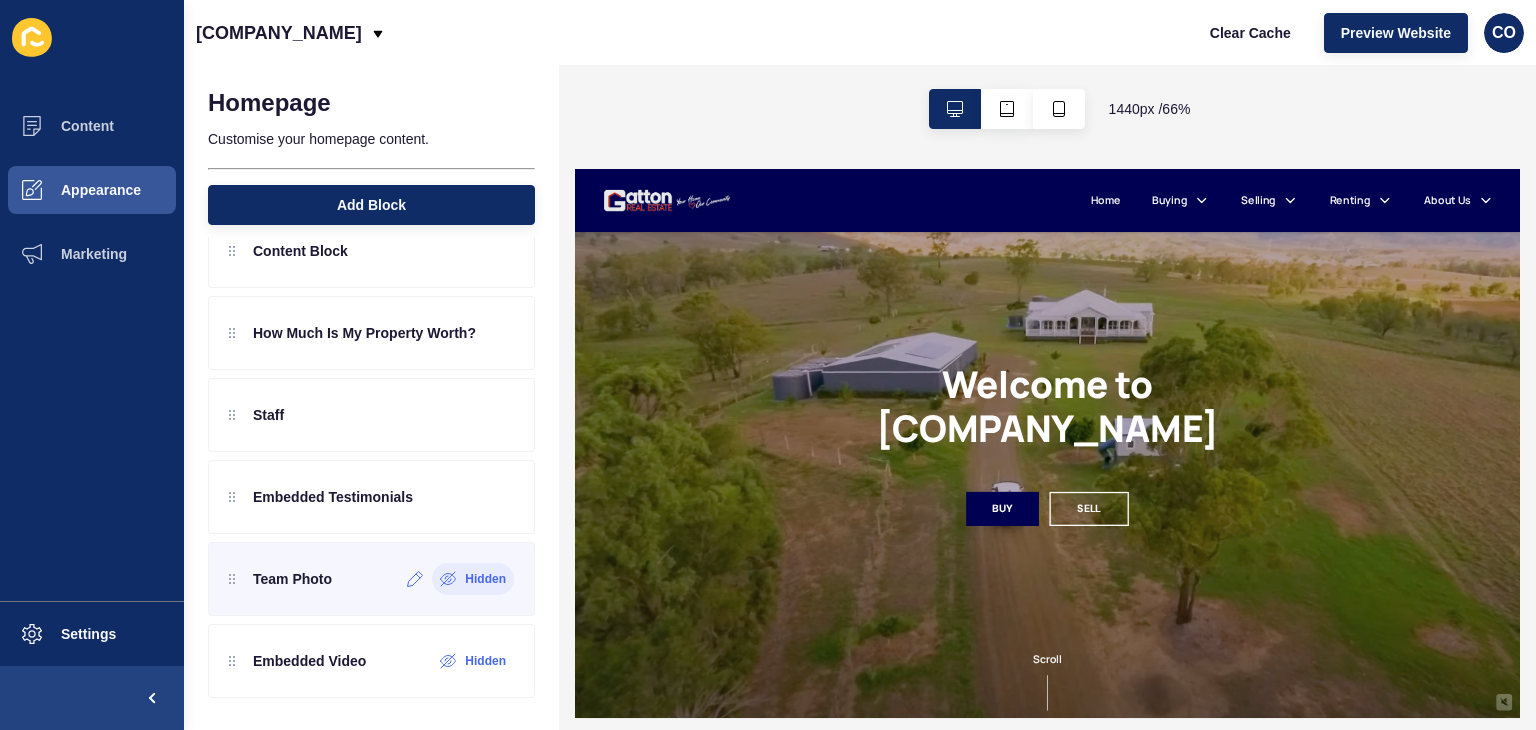 scroll, scrollTop: 0, scrollLeft: 0, axis: both 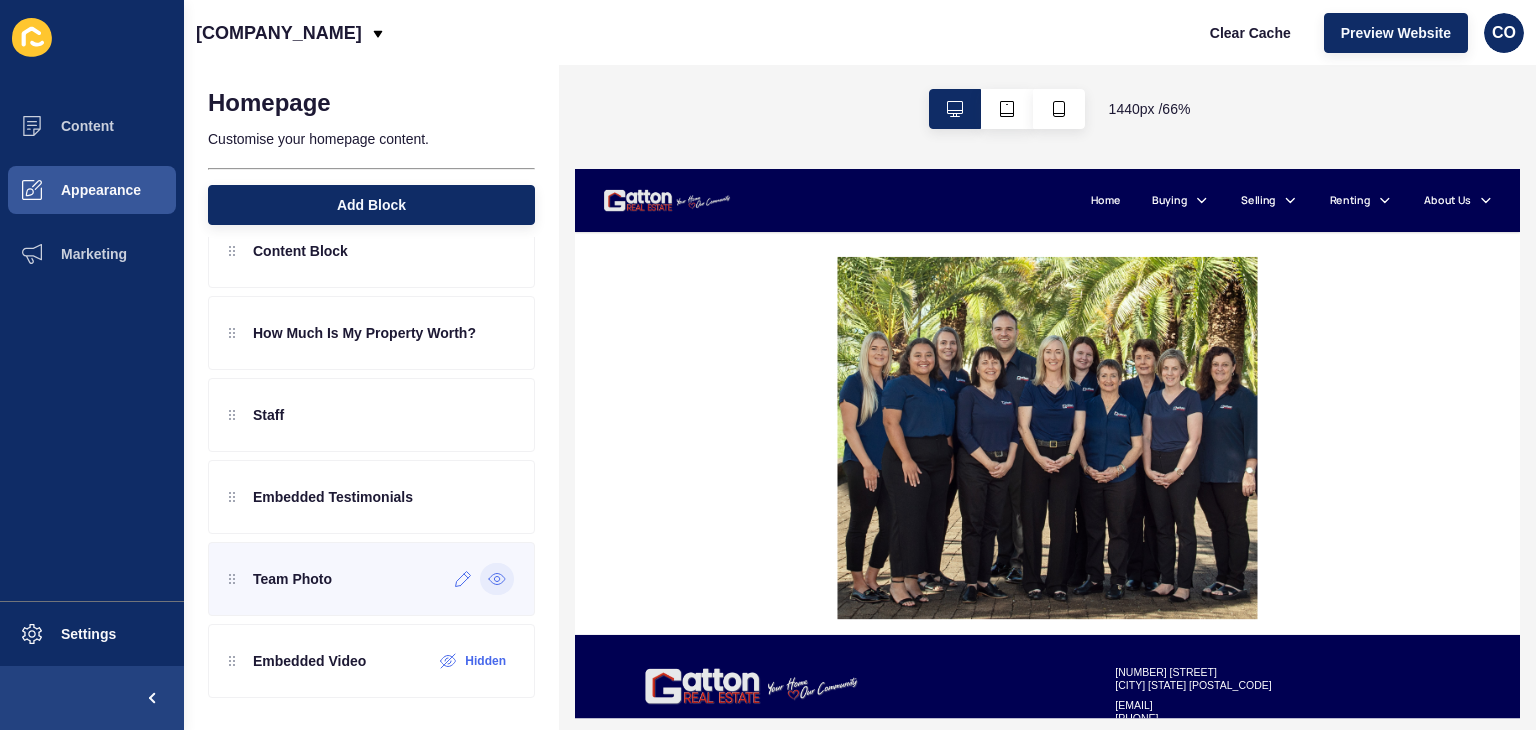click at bounding box center [497, 579] 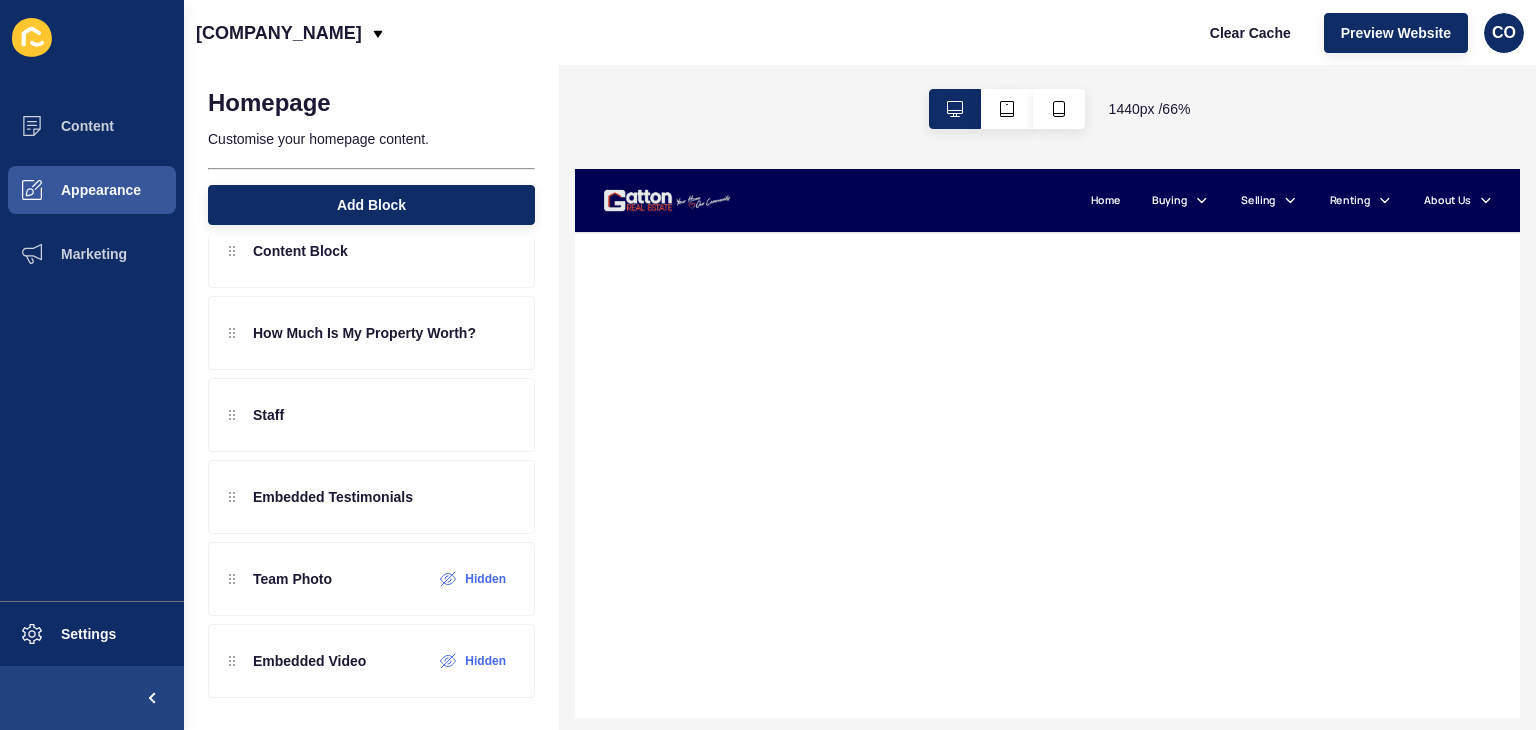 scroll, scrollTop: 3521, scrollLeft: 0, axis: vertical 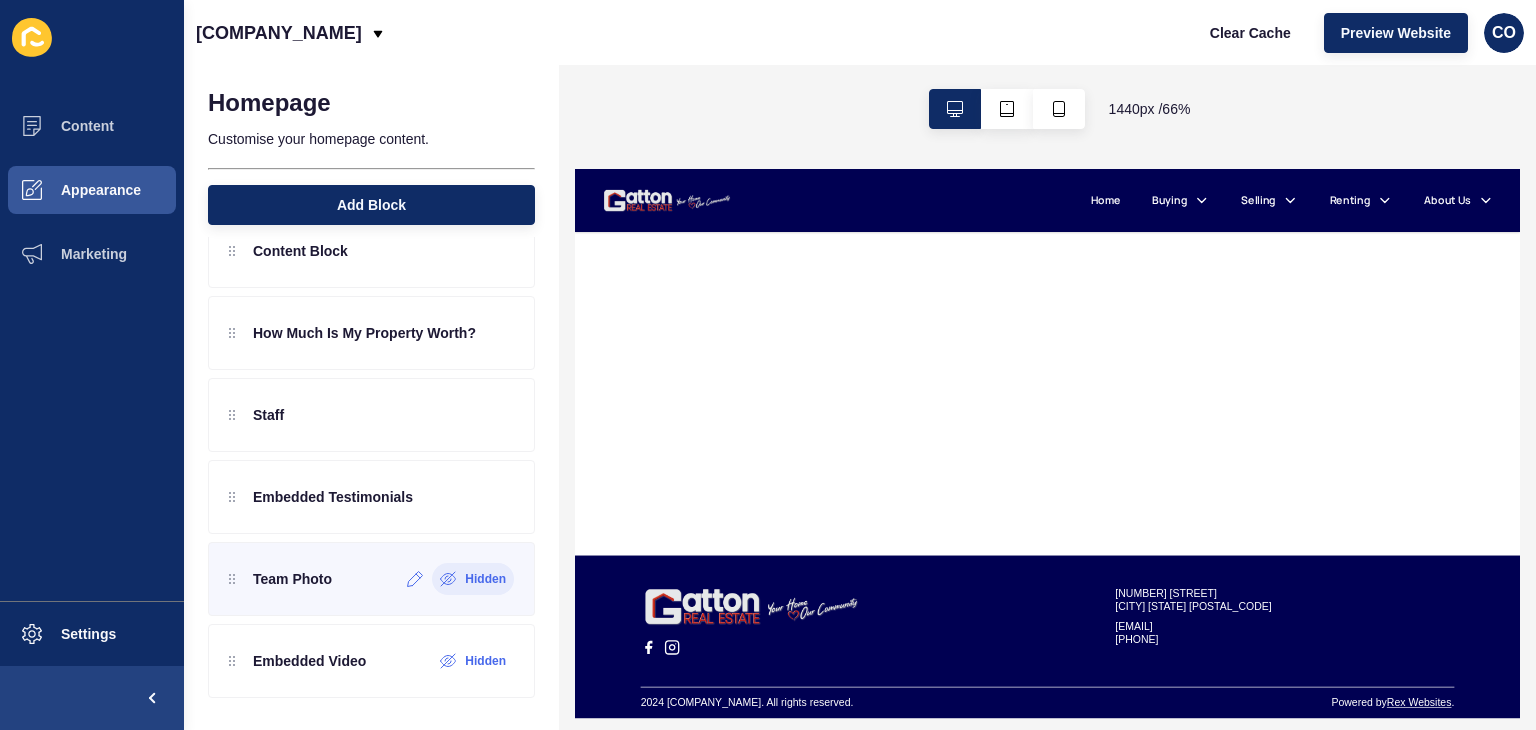 click on "Hidden" at bounding box center [485, 579] 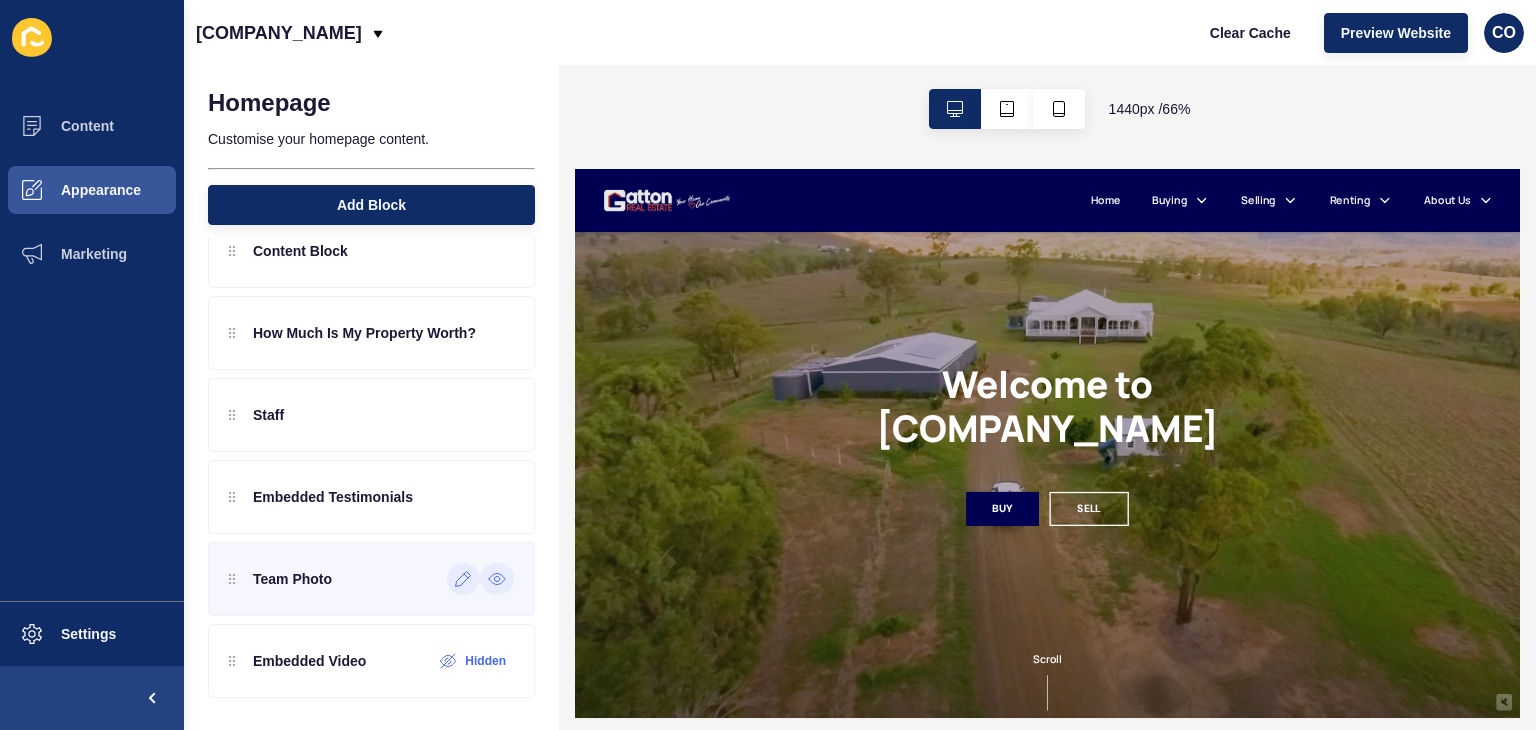 scroll, scrollTop: 0, scrollLeft: 0, axis: both 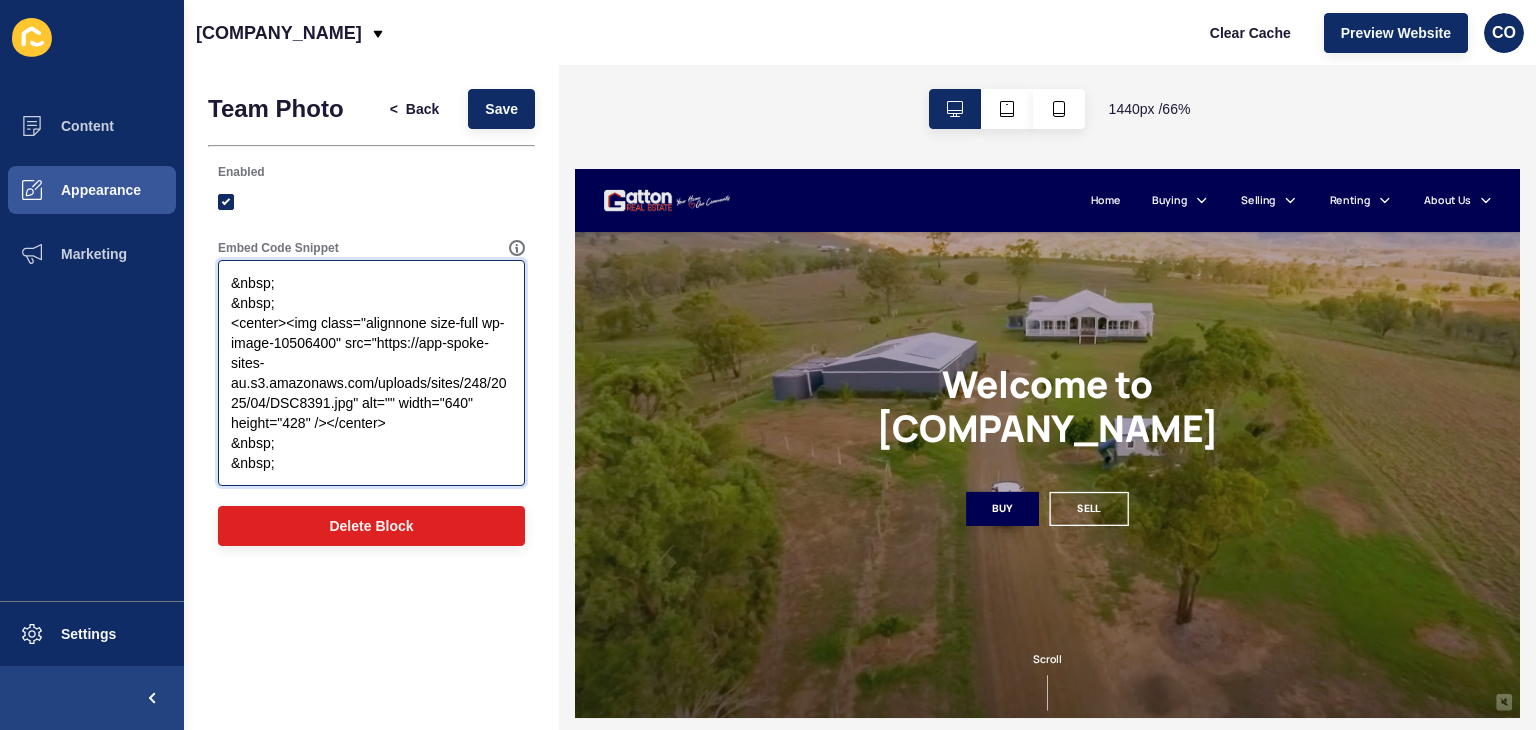 drag, startPoint x: 351, startPoint y: 405, endPoint x: 378, endPoint y: 343, distance: 67.62396 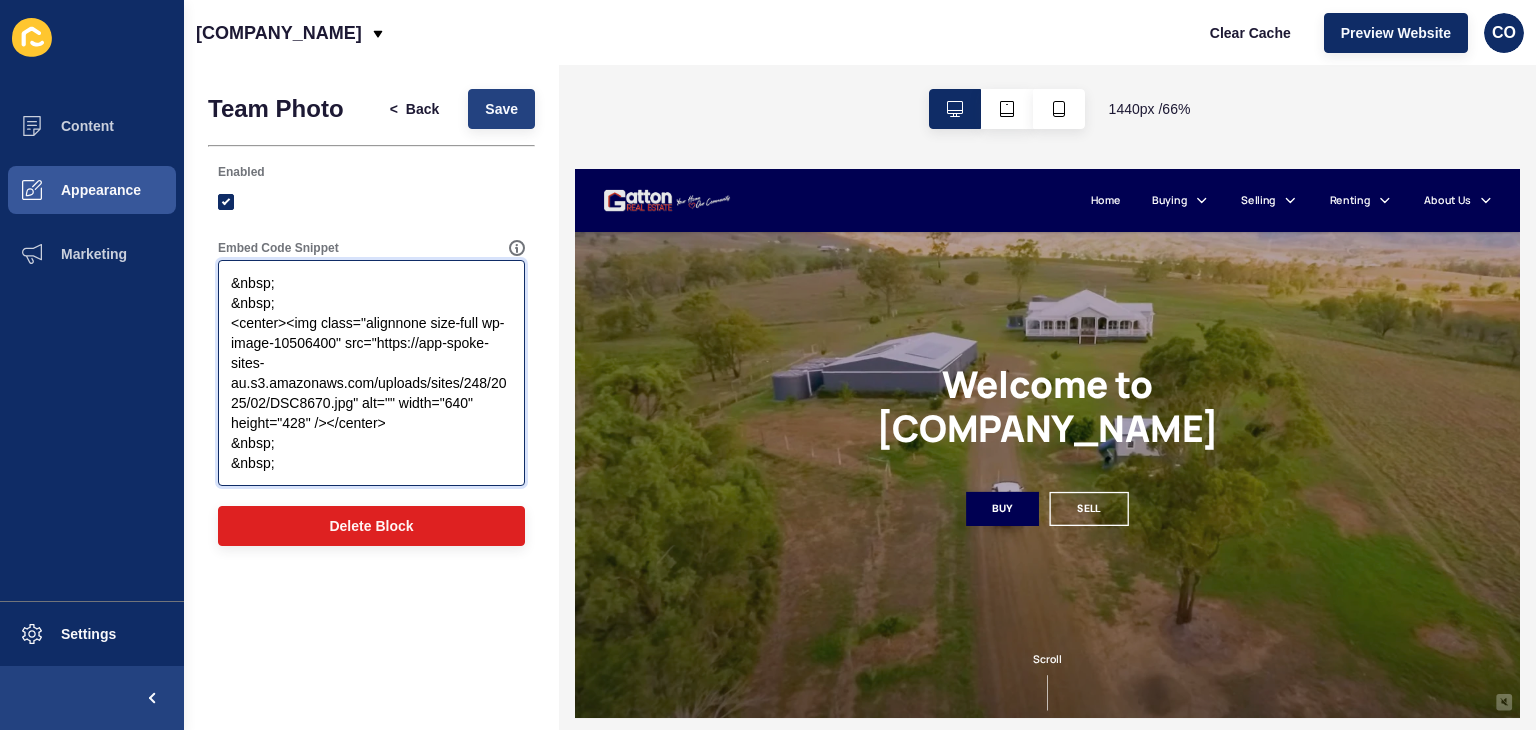 type on "&nbsp;
&nbsp;
<center><img class="alignnone size-full wp-image-10506400" src="https://app-spoke-sites-au.s3.amazonaws.com/uploads/sites/248/2025/02/DSC8670.jpg" alt="" width="640" height="428" /></center>
&nbsp;
&nbsp;" 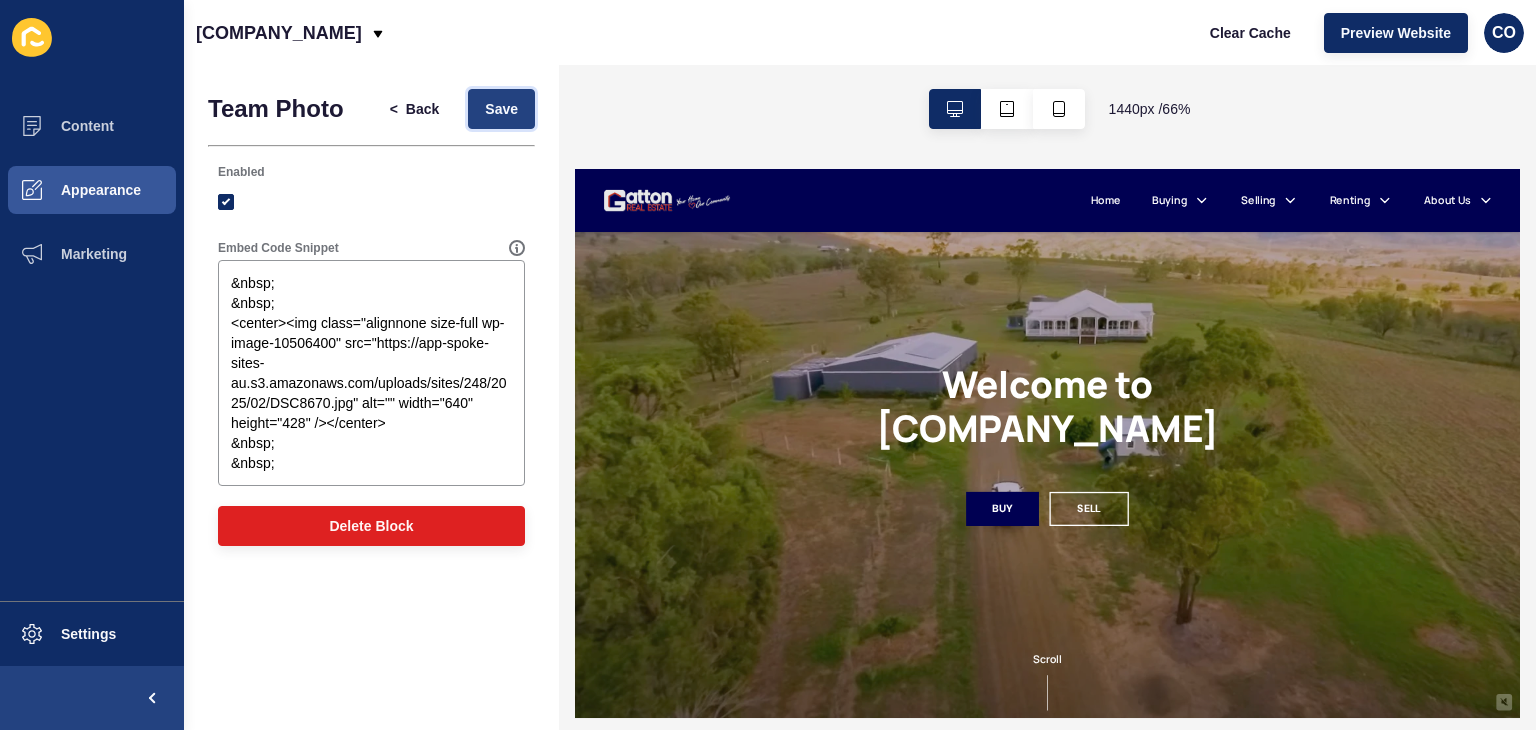 click on "Save" at bounding box center (501, 109) 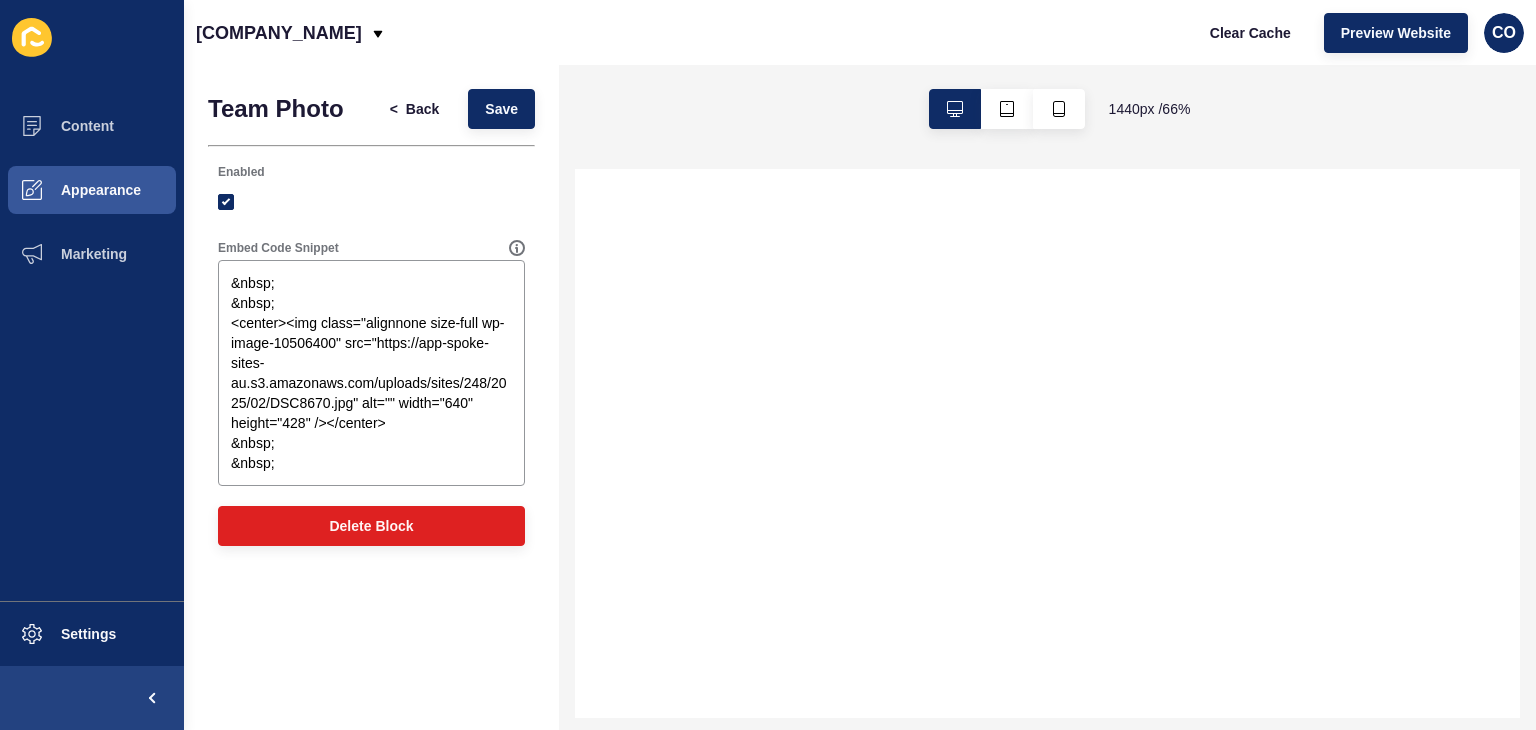 scroll, scrollTop: 0, scrollLeft: 0, axis: both 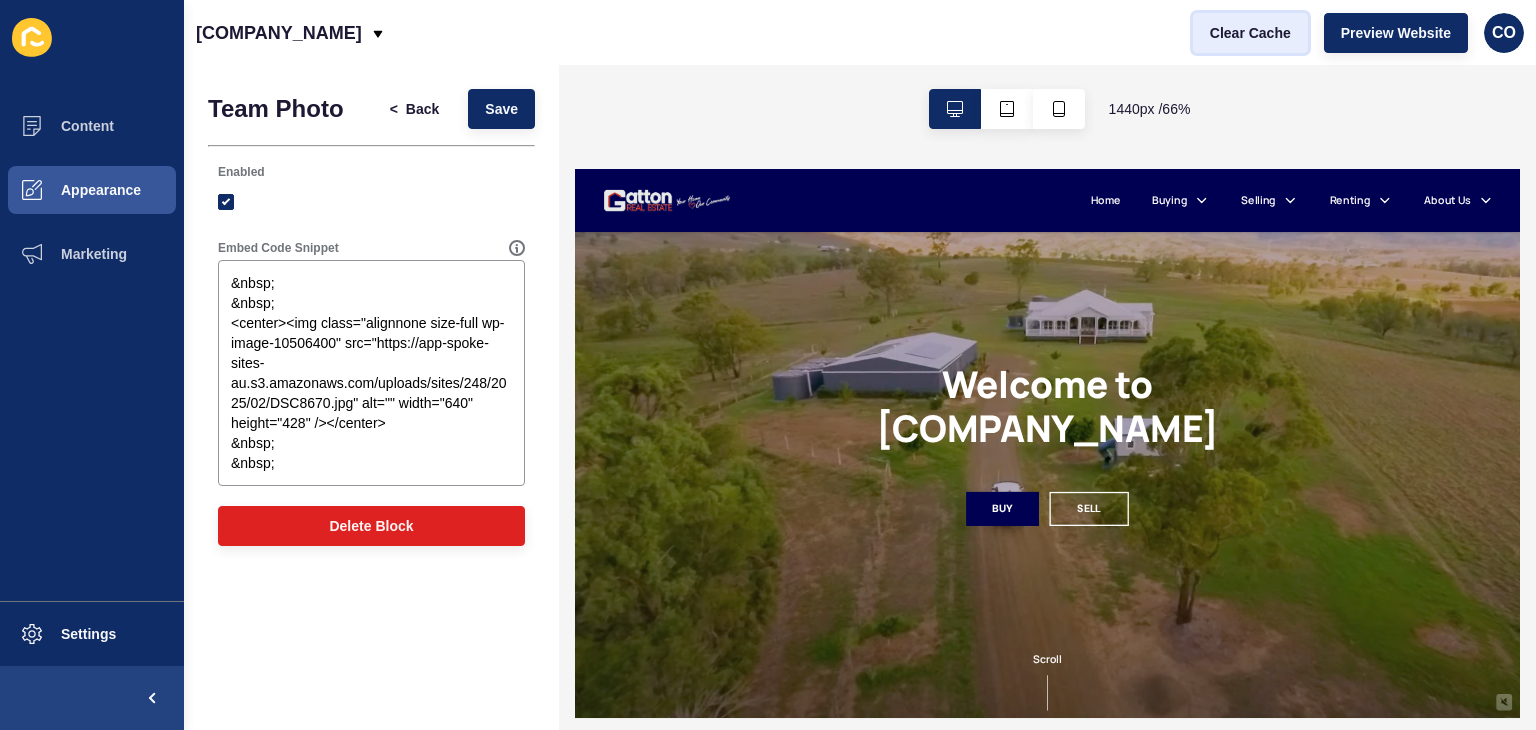 click on "Clear Cache" at bounding box center (1250, 33) 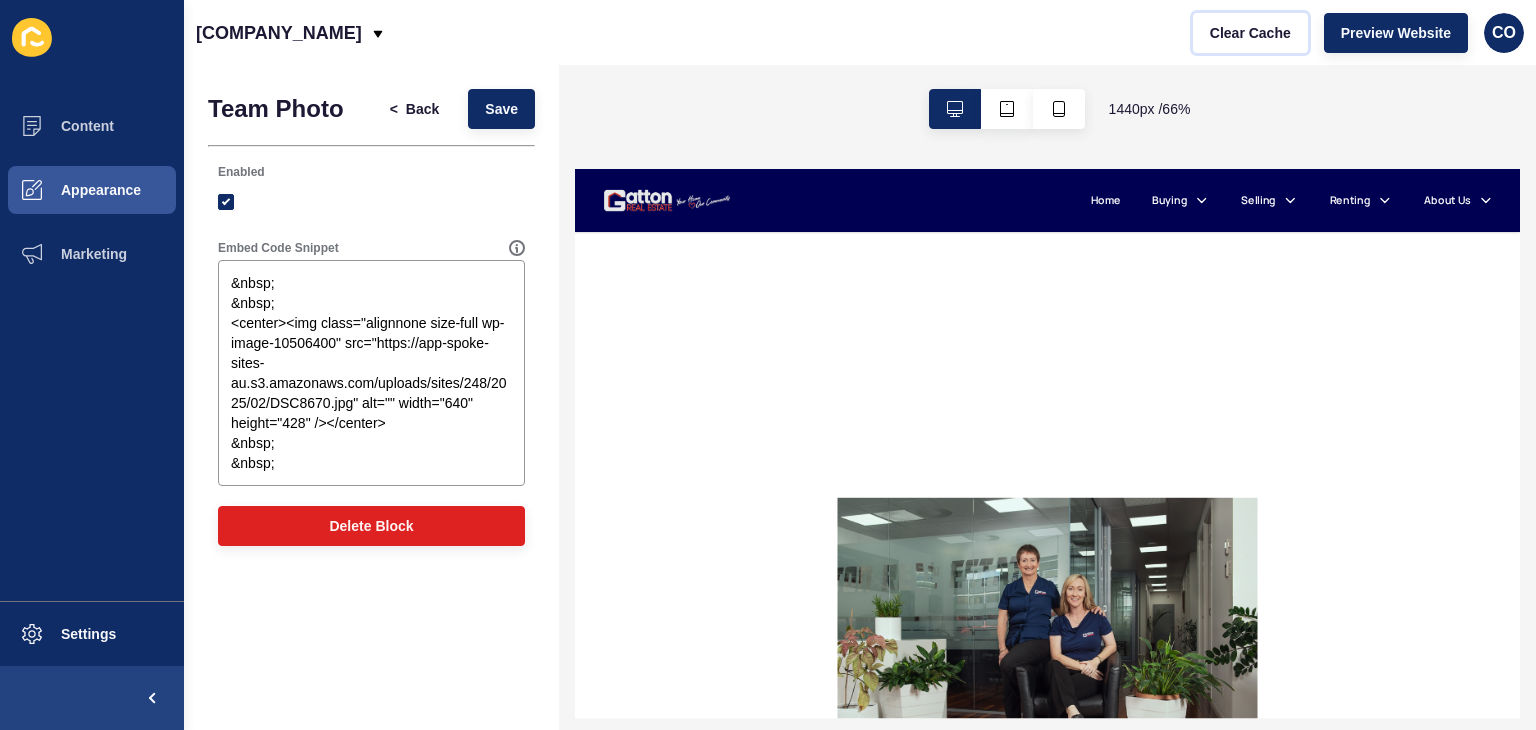 scroll, scrollTop: 3800, scrollLeft: 0, axis: vertical 